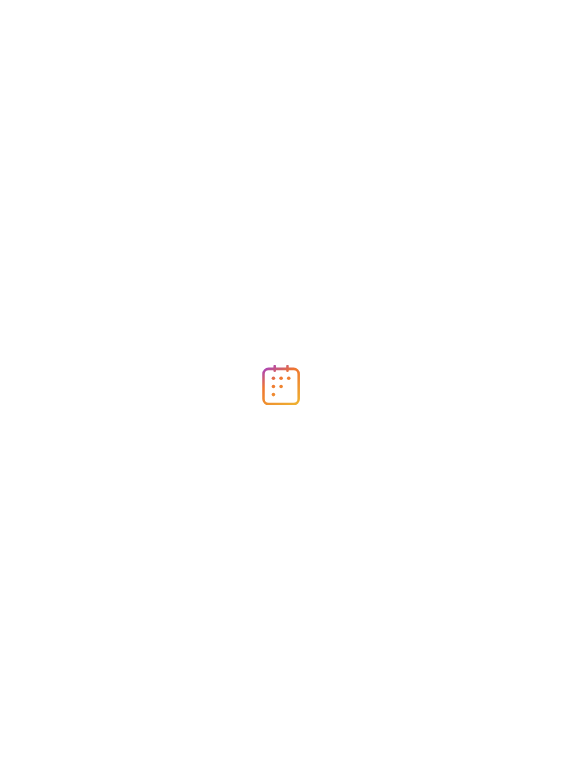 scroll, scrollTop: 0, scrollLeft: 0, axis: both 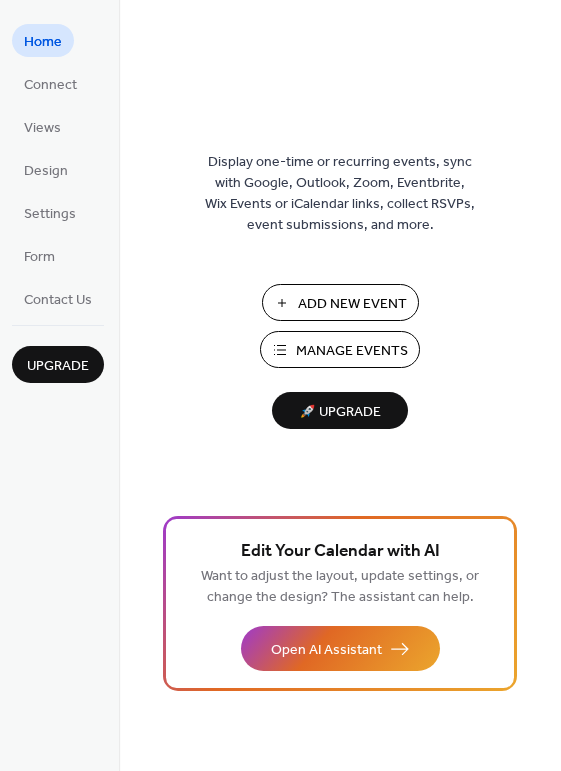 click on "Add New Event" at bounding box center [352, 304] 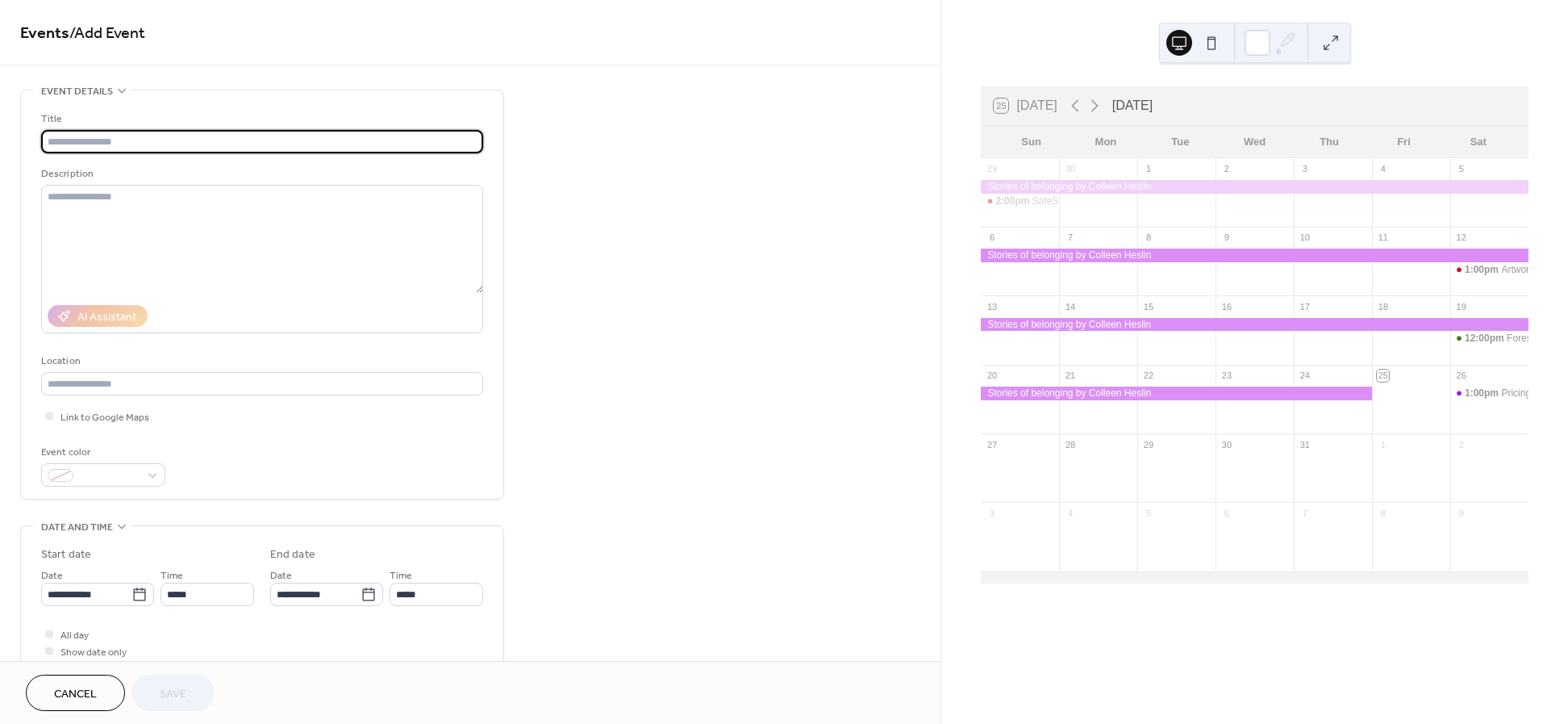 scroll, scrollTop: 0, scrollLeft: 0, axis: both 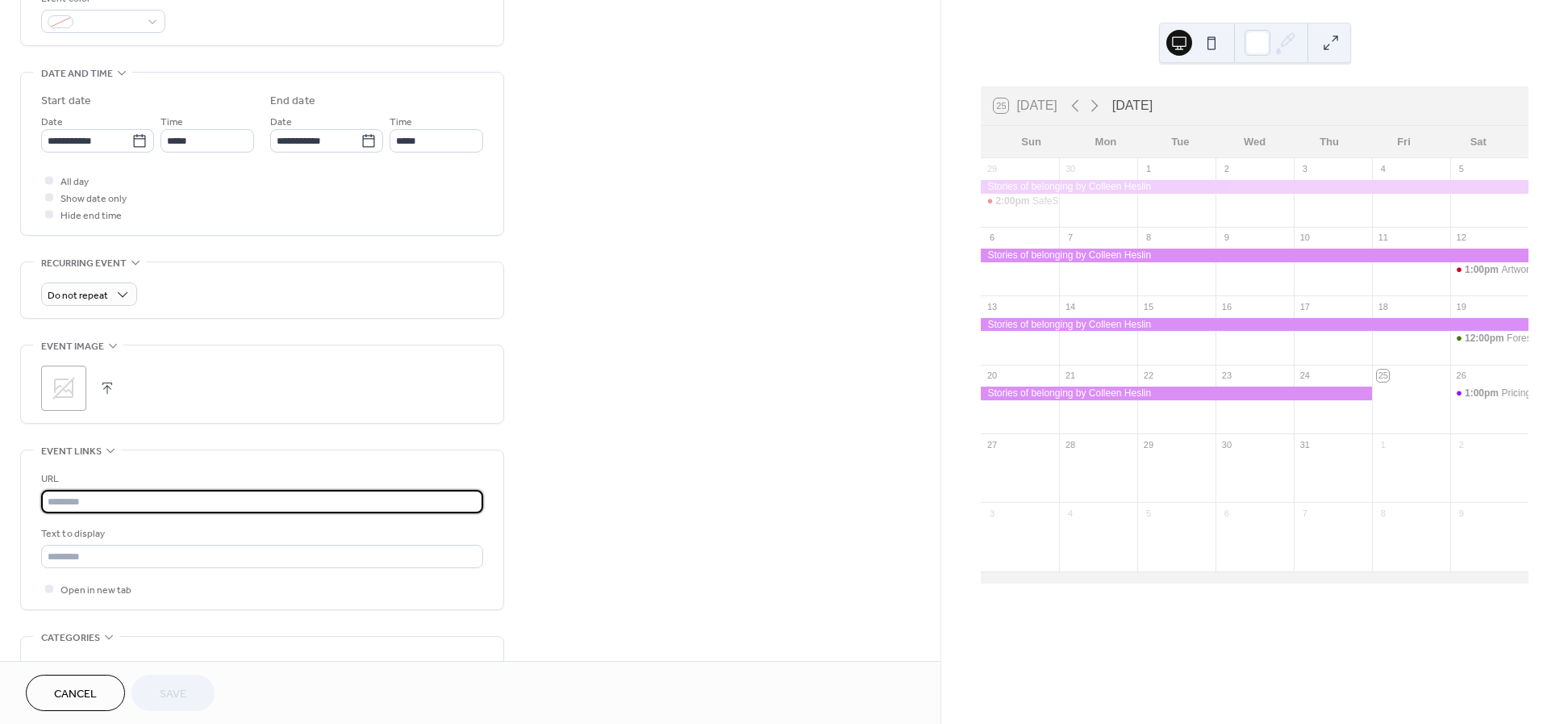click at bounding box center (262, 501) 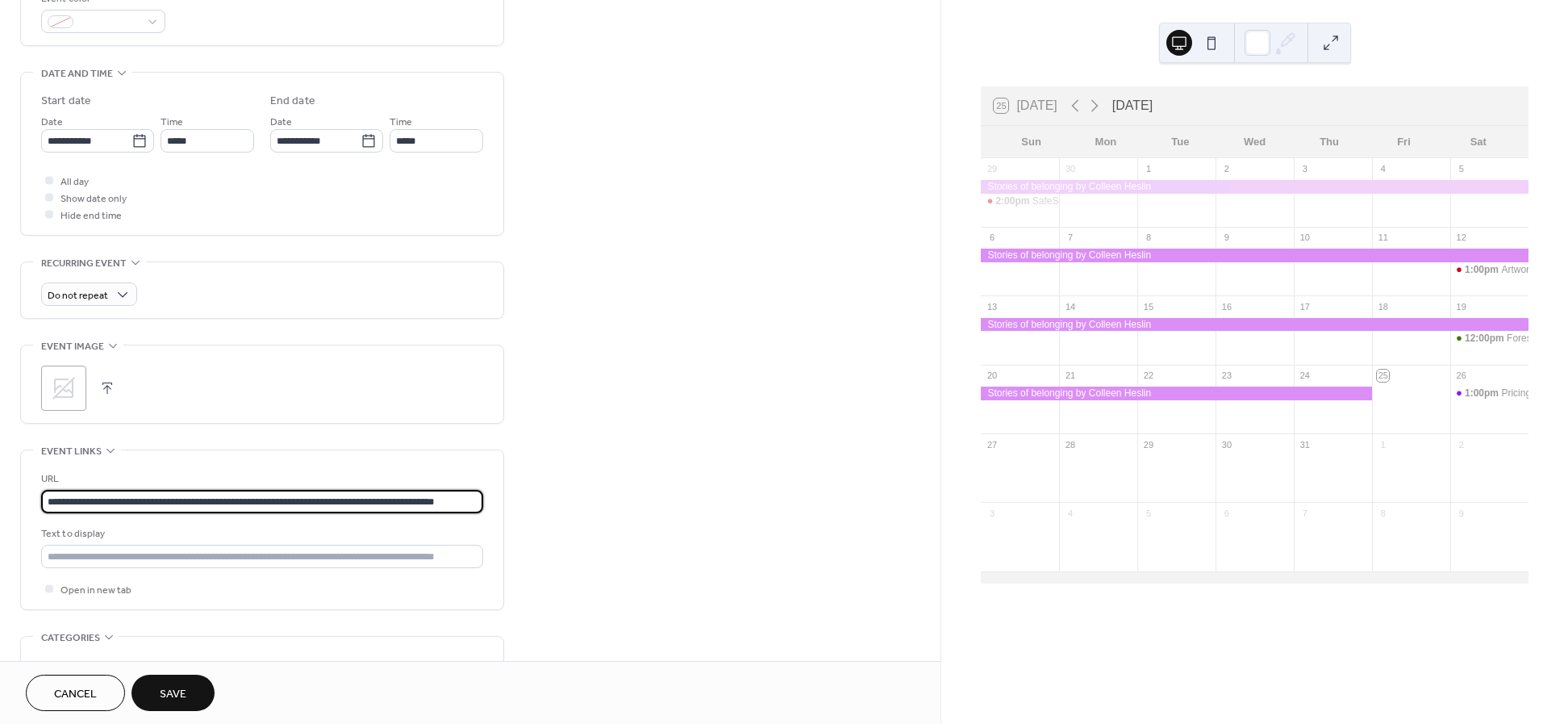 scroll, scrollTop: 0, scrollLeft: 15, axis: horizontal 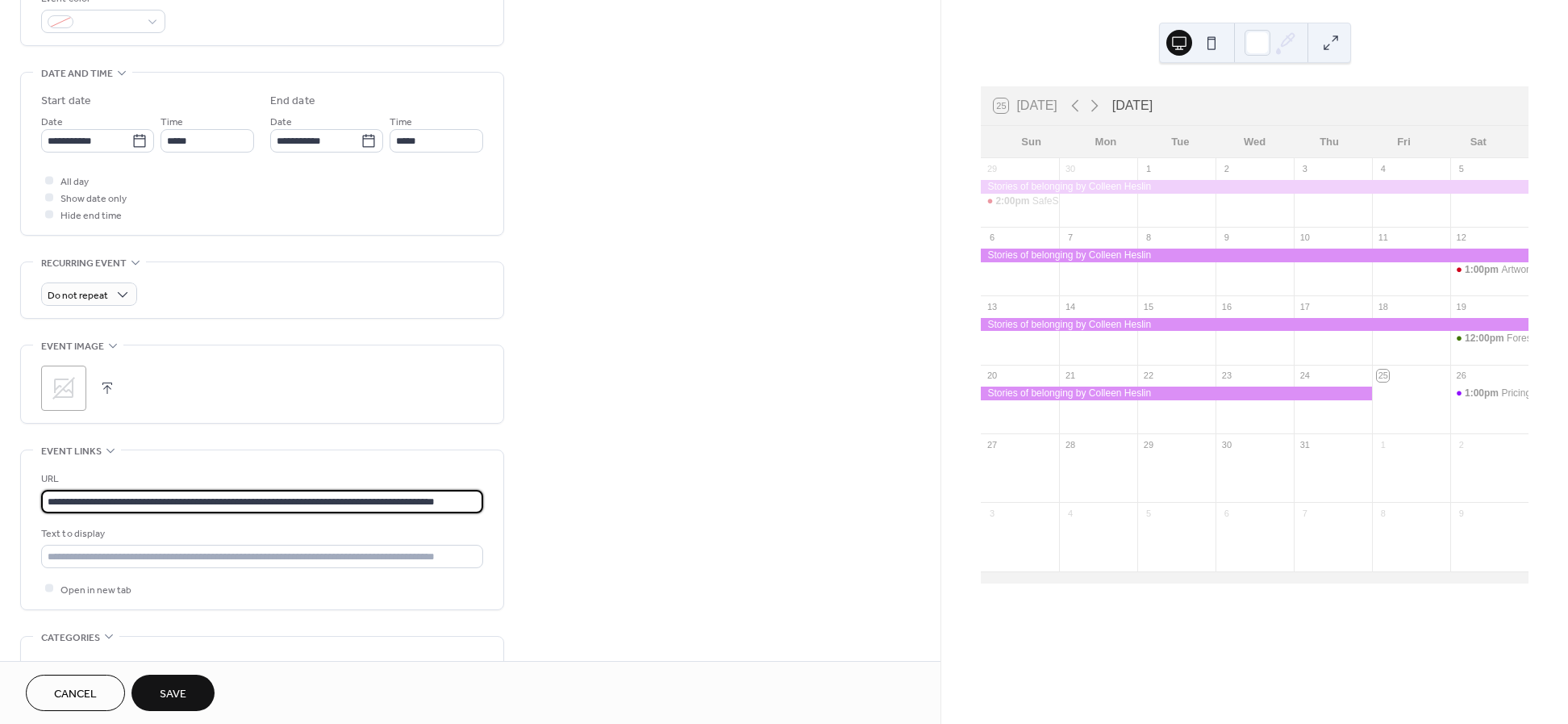 type on "**********" 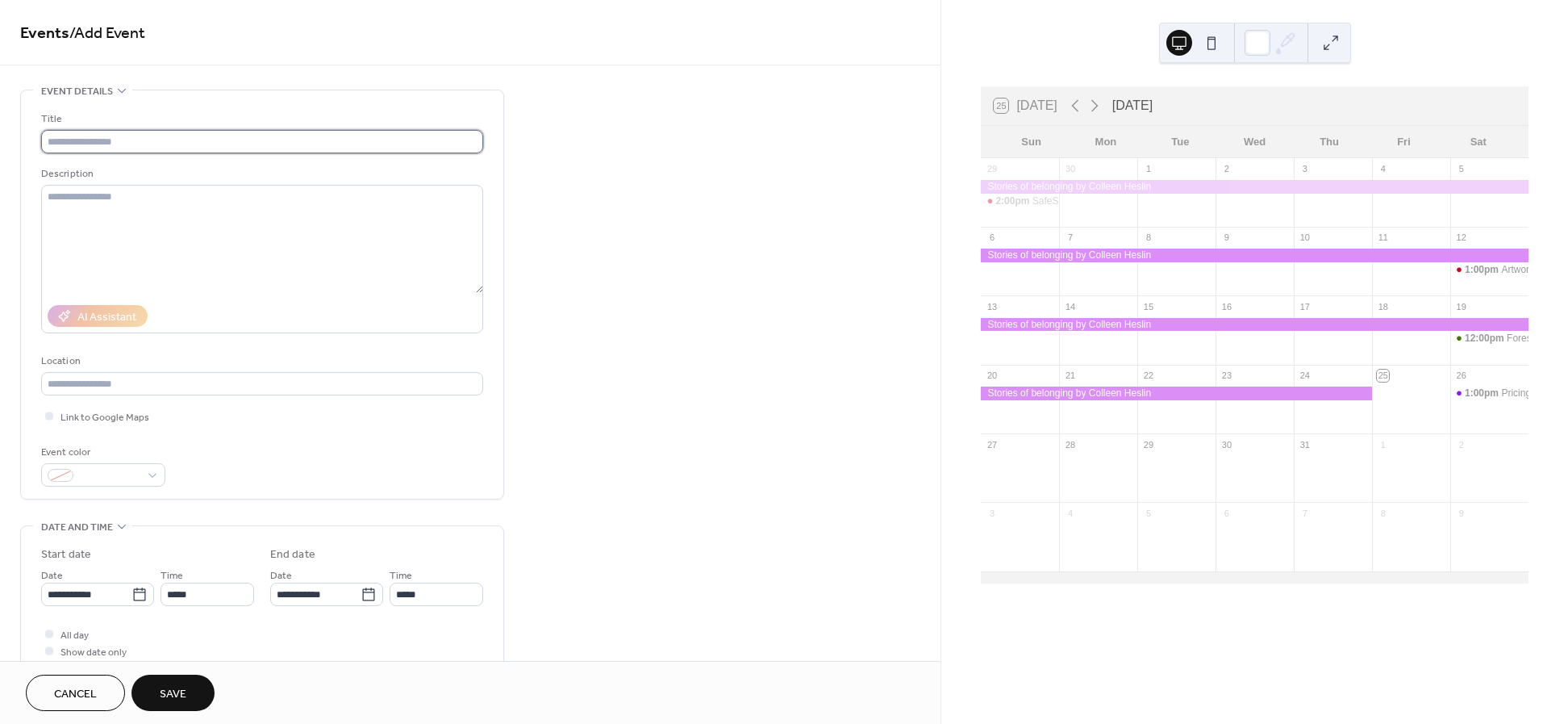 click at bounding box center [262, 141] 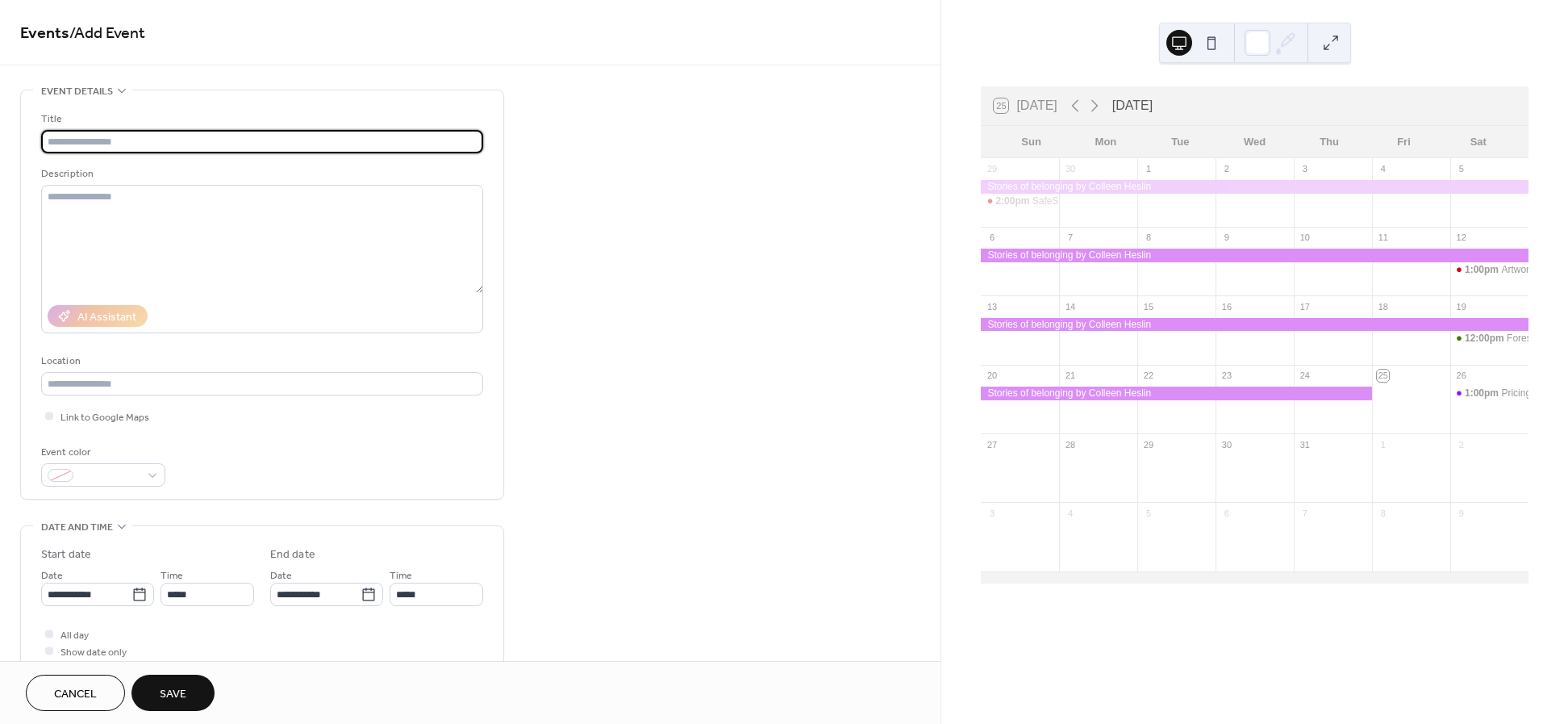 paste on "**********" 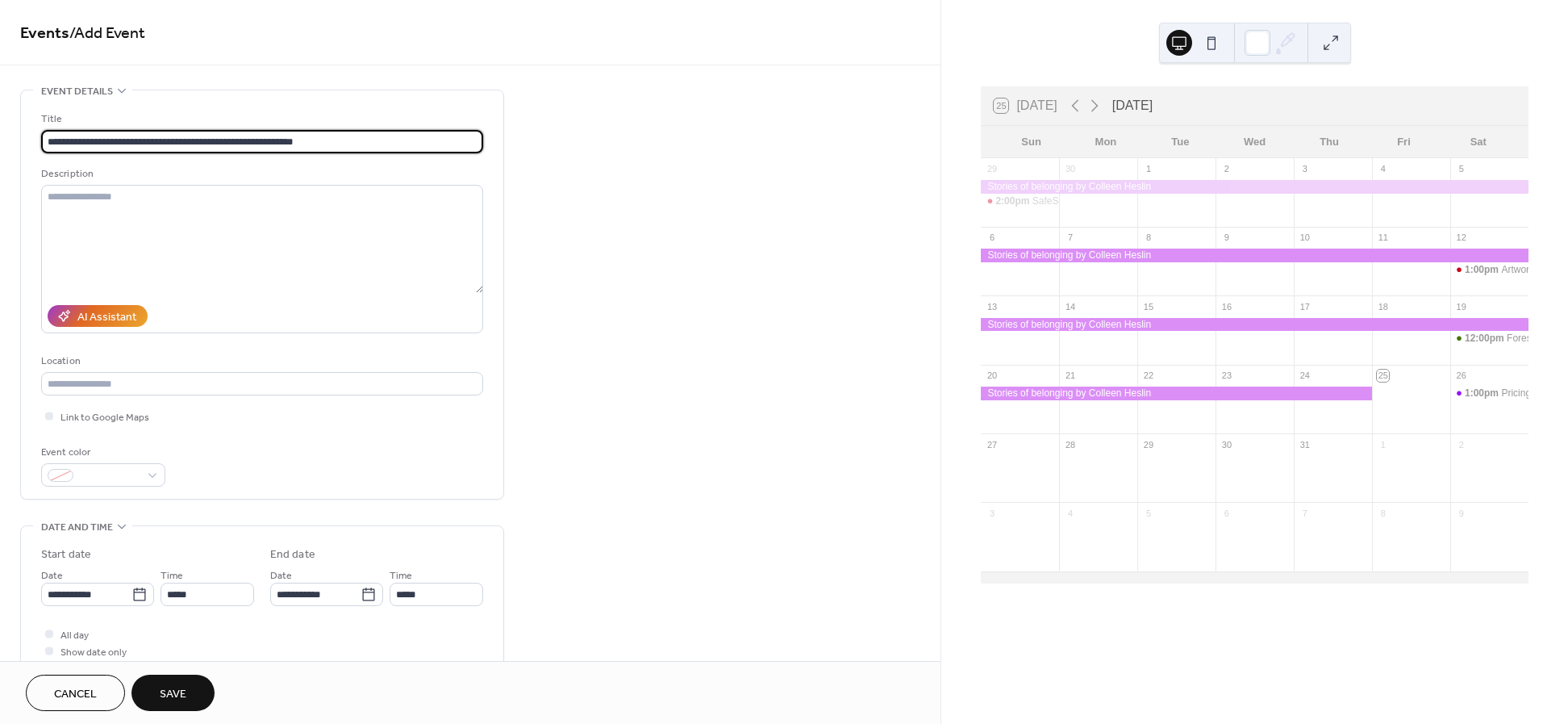 click on "**********" at bounding box center [262, 141] 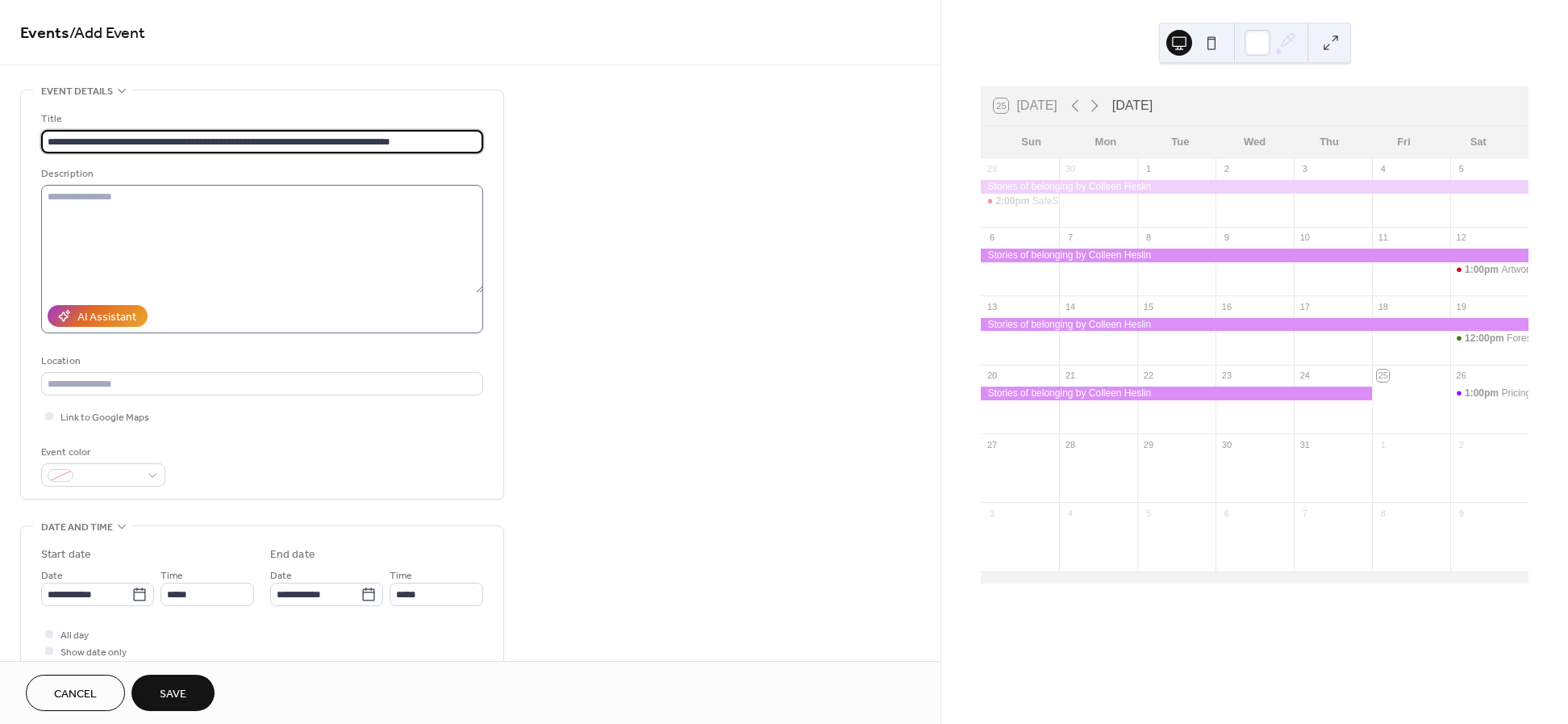 type on "**********" 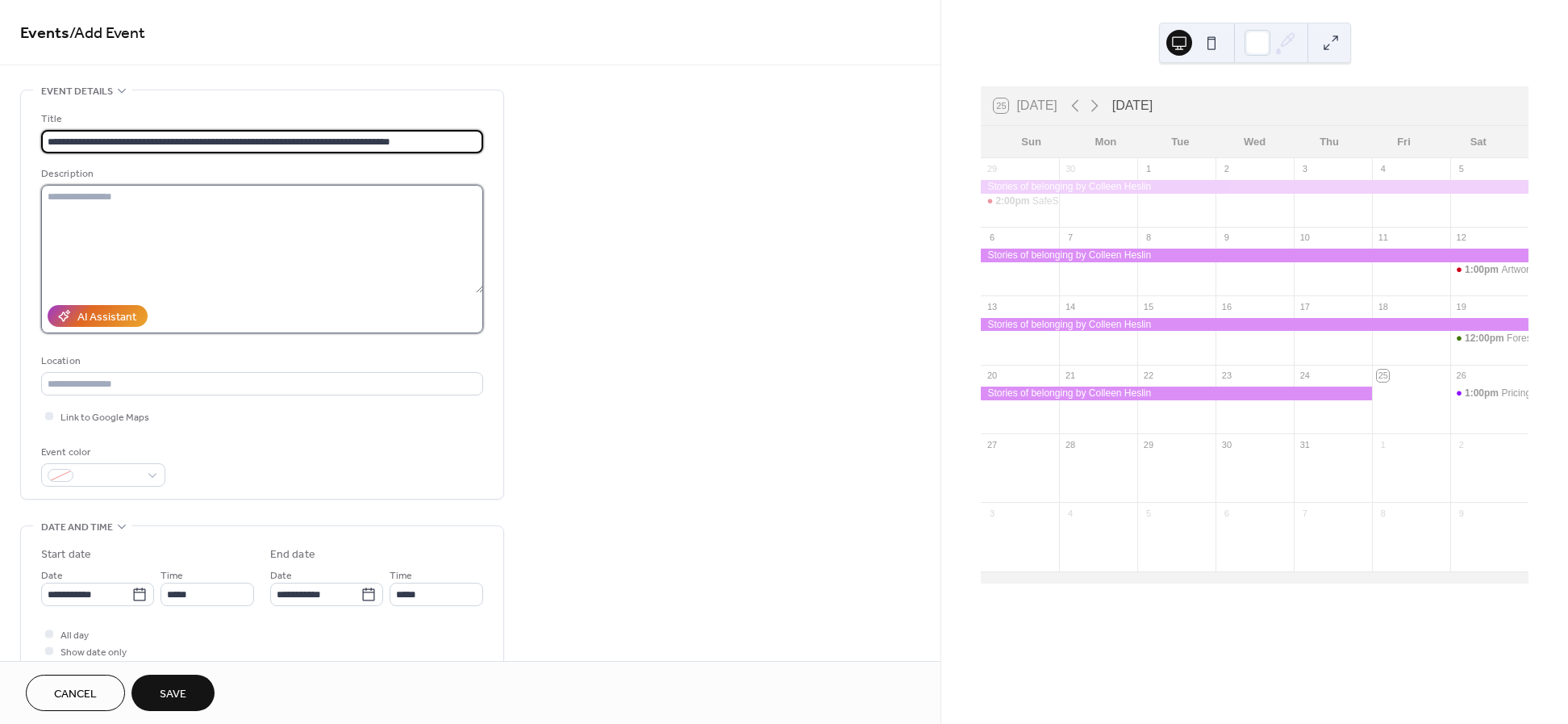 click at bounding box center [262, 239] 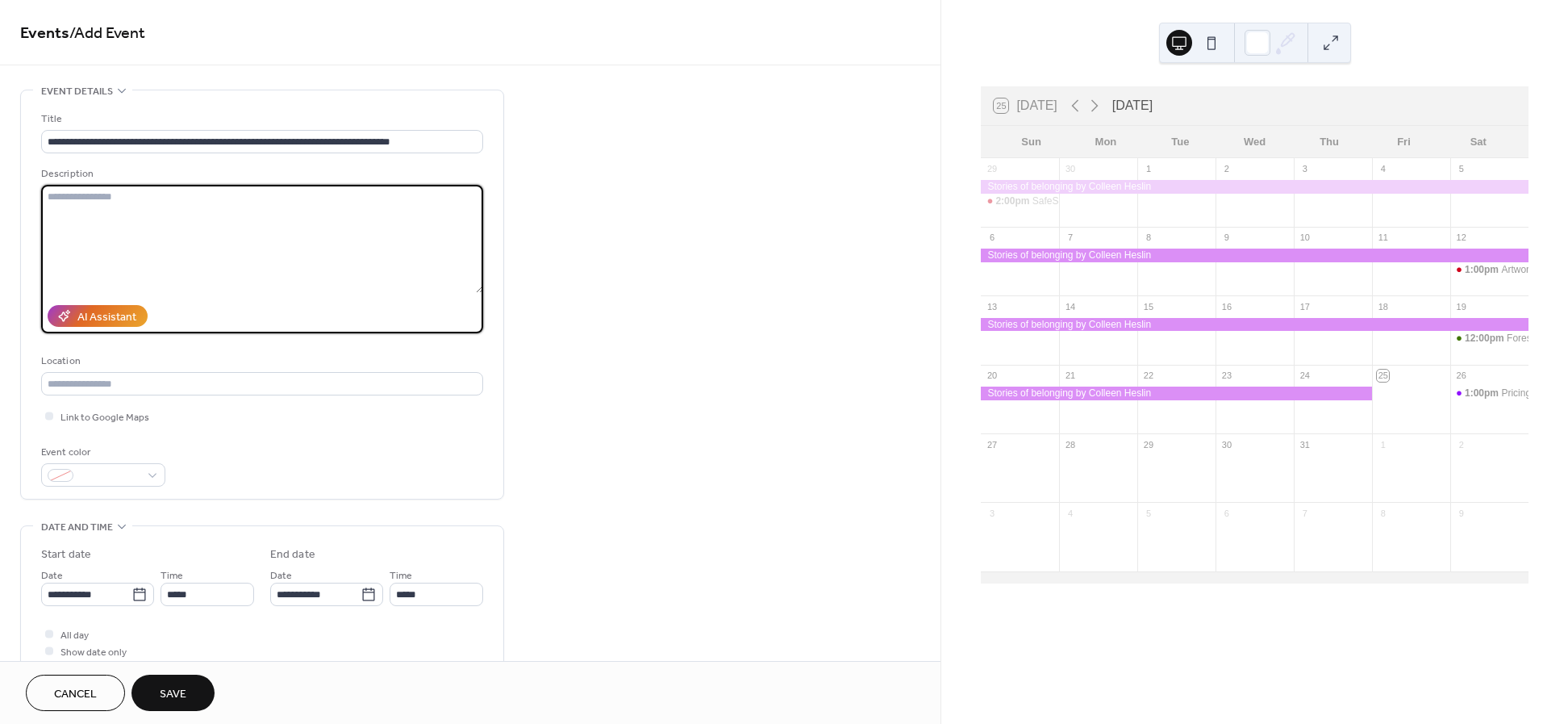 paste on "**********" 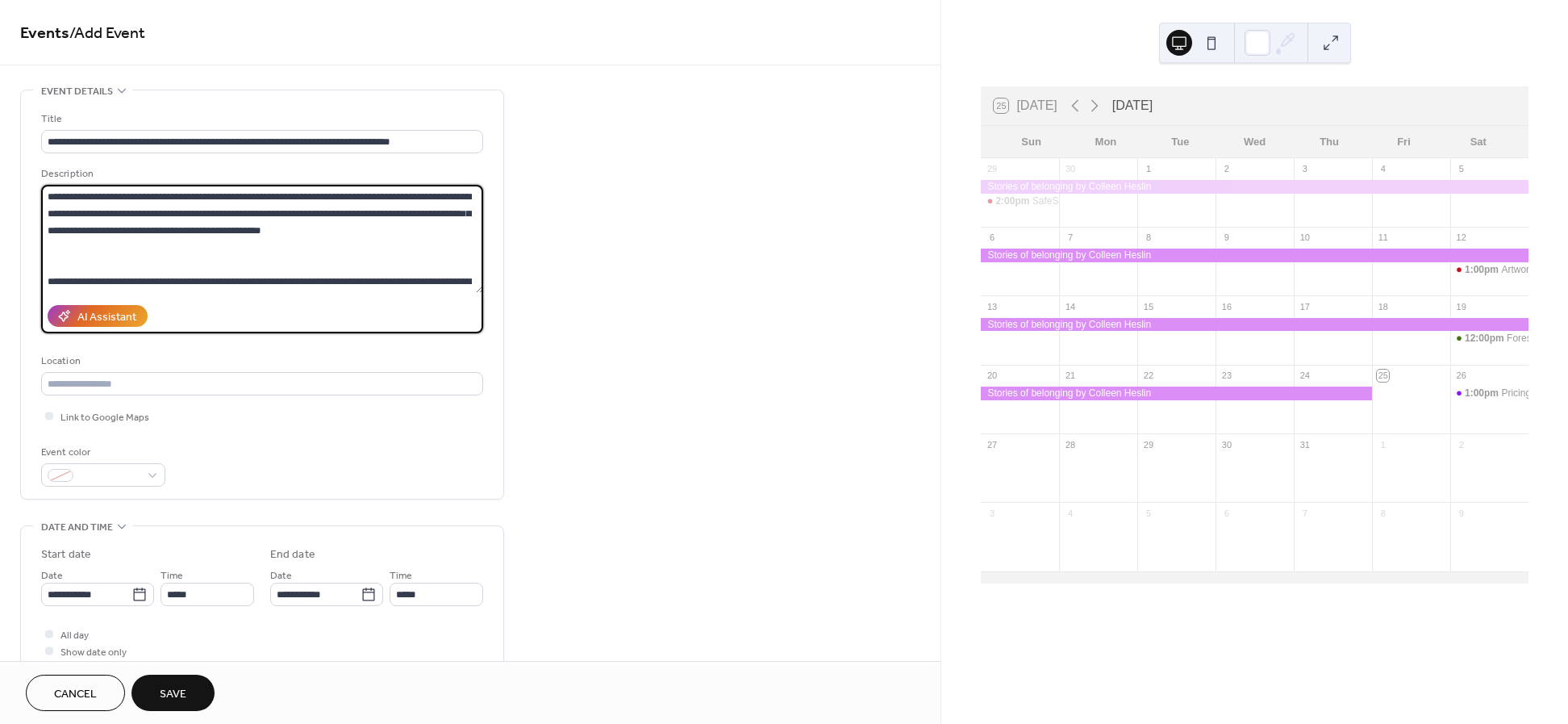 scroll, scrollTop: 82, scrollLeft: 0, axis: vertical 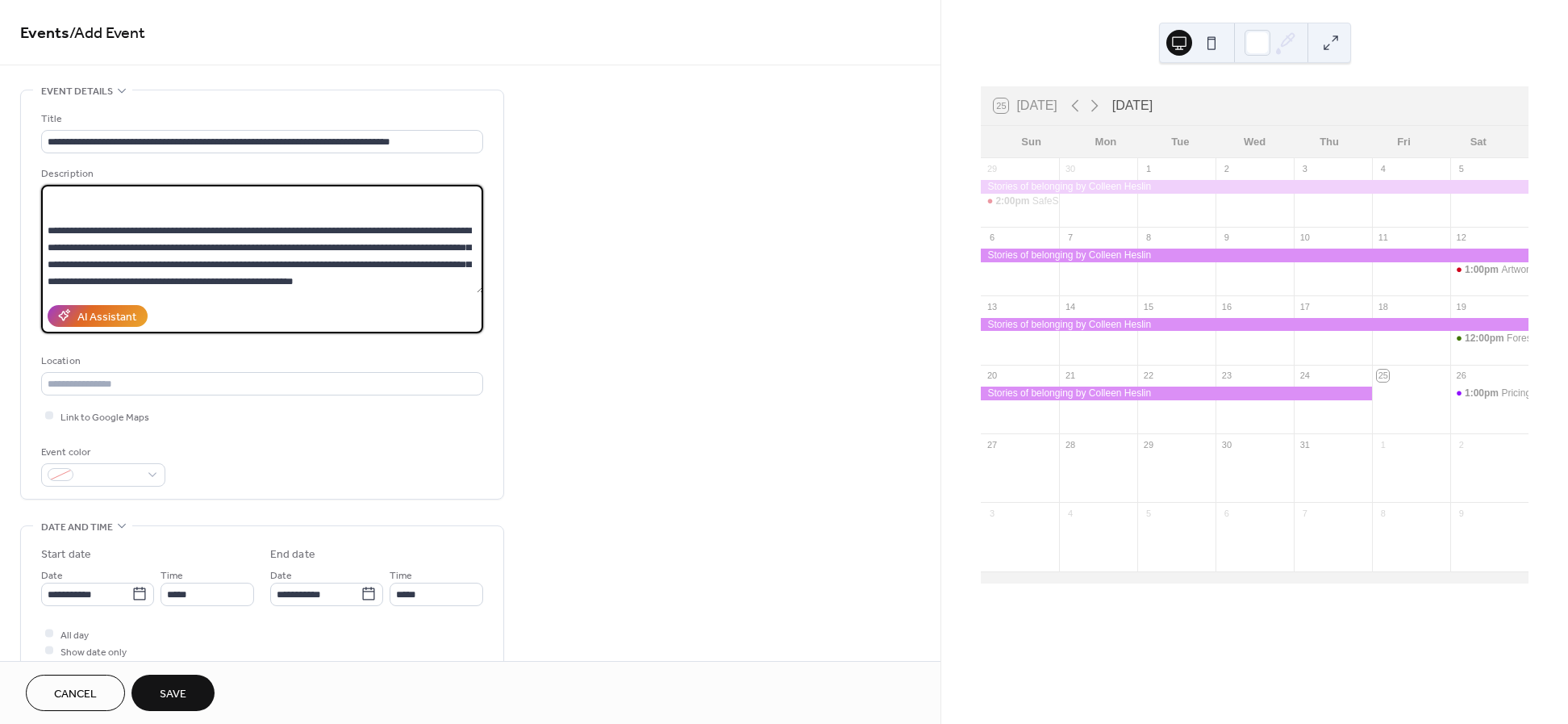 paste on "**********" 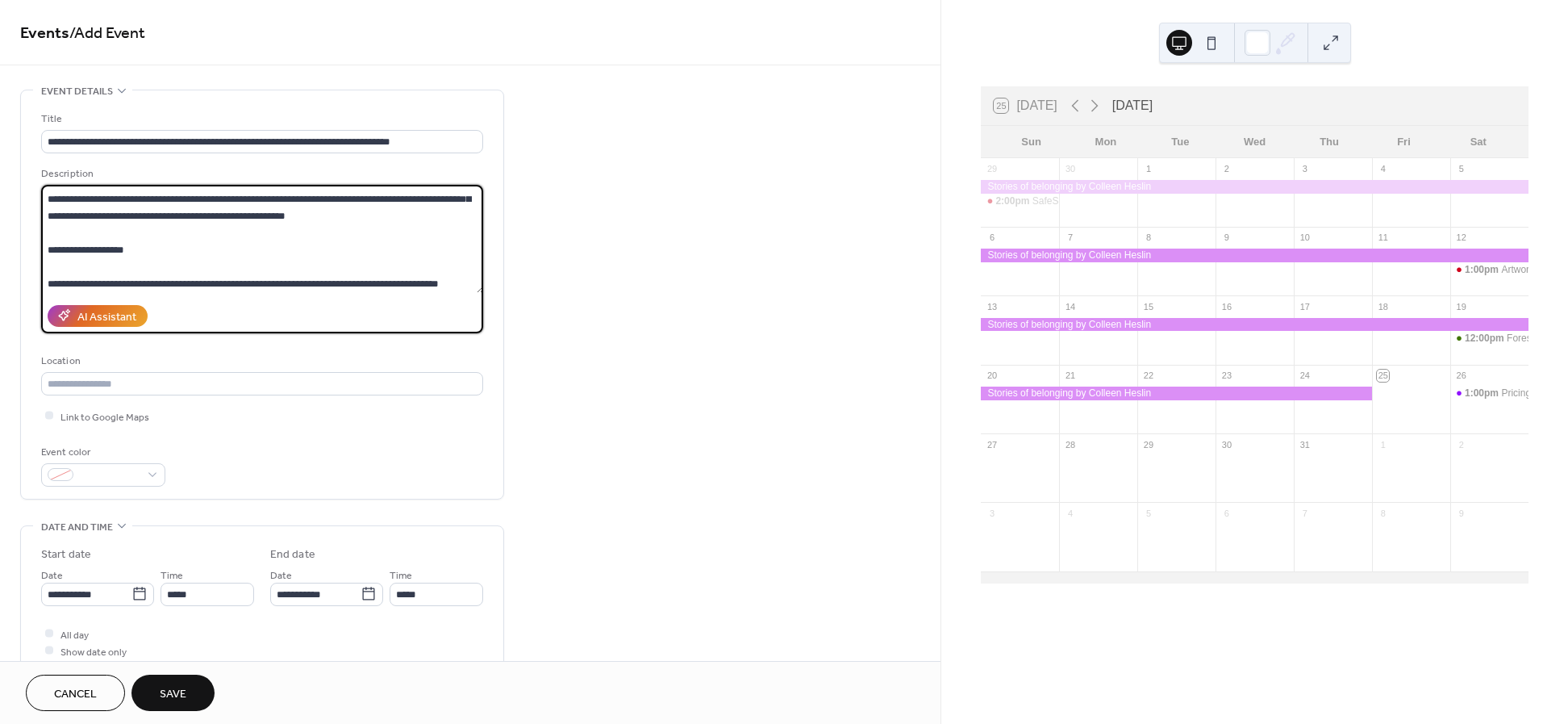 scroll, scrollTop: 0, scrollLeft: 0, axis: both 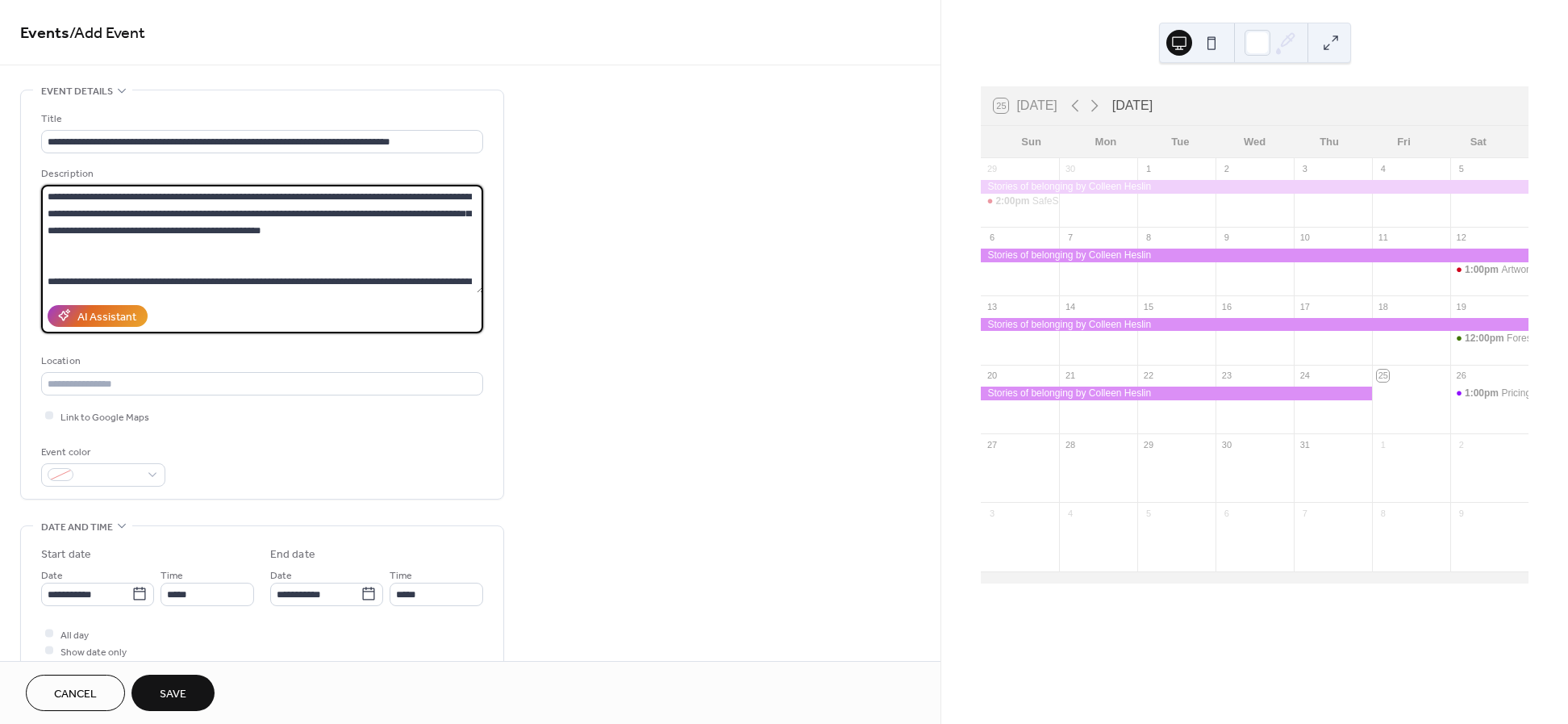 click on "**********" at bounding box center (262, 239) 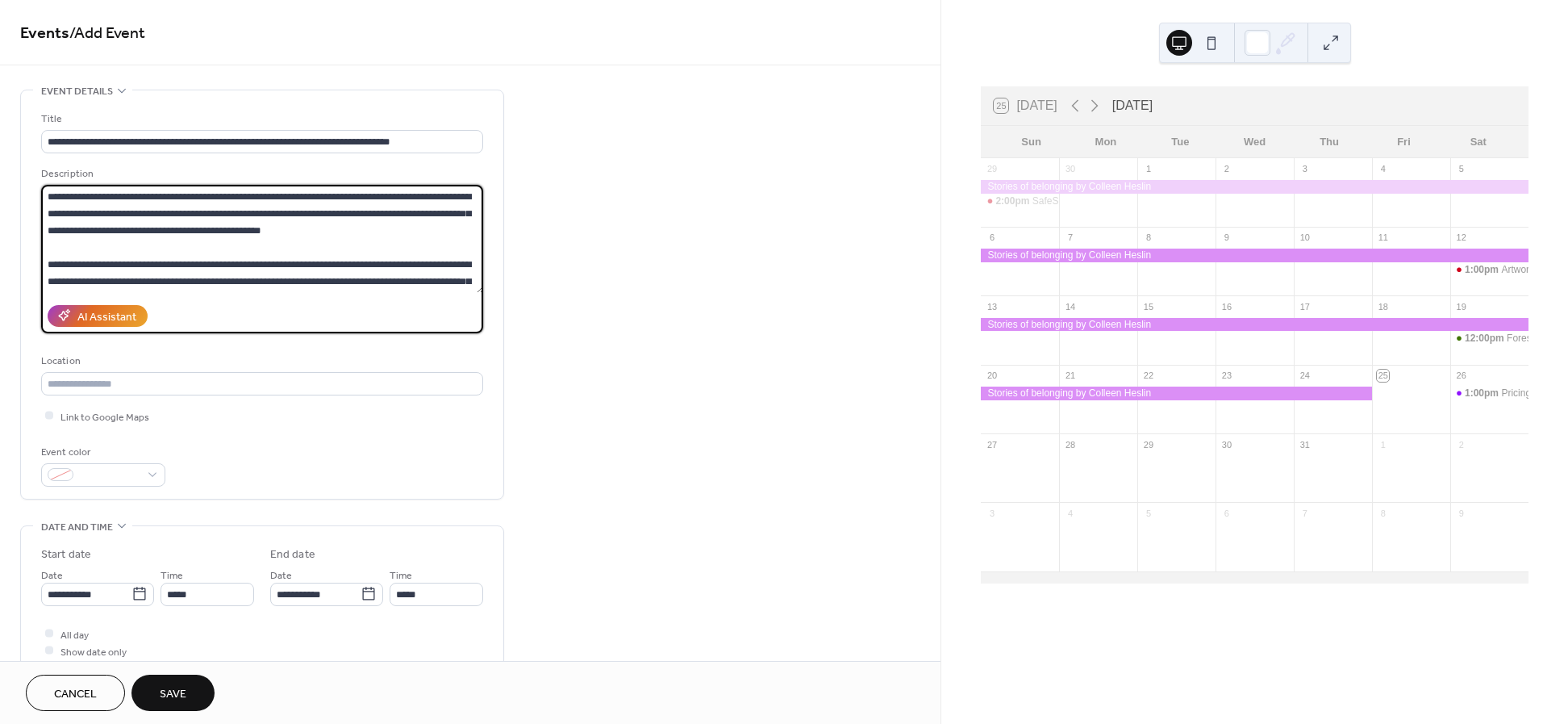 click on "**********" at bounding box center [262, 239] 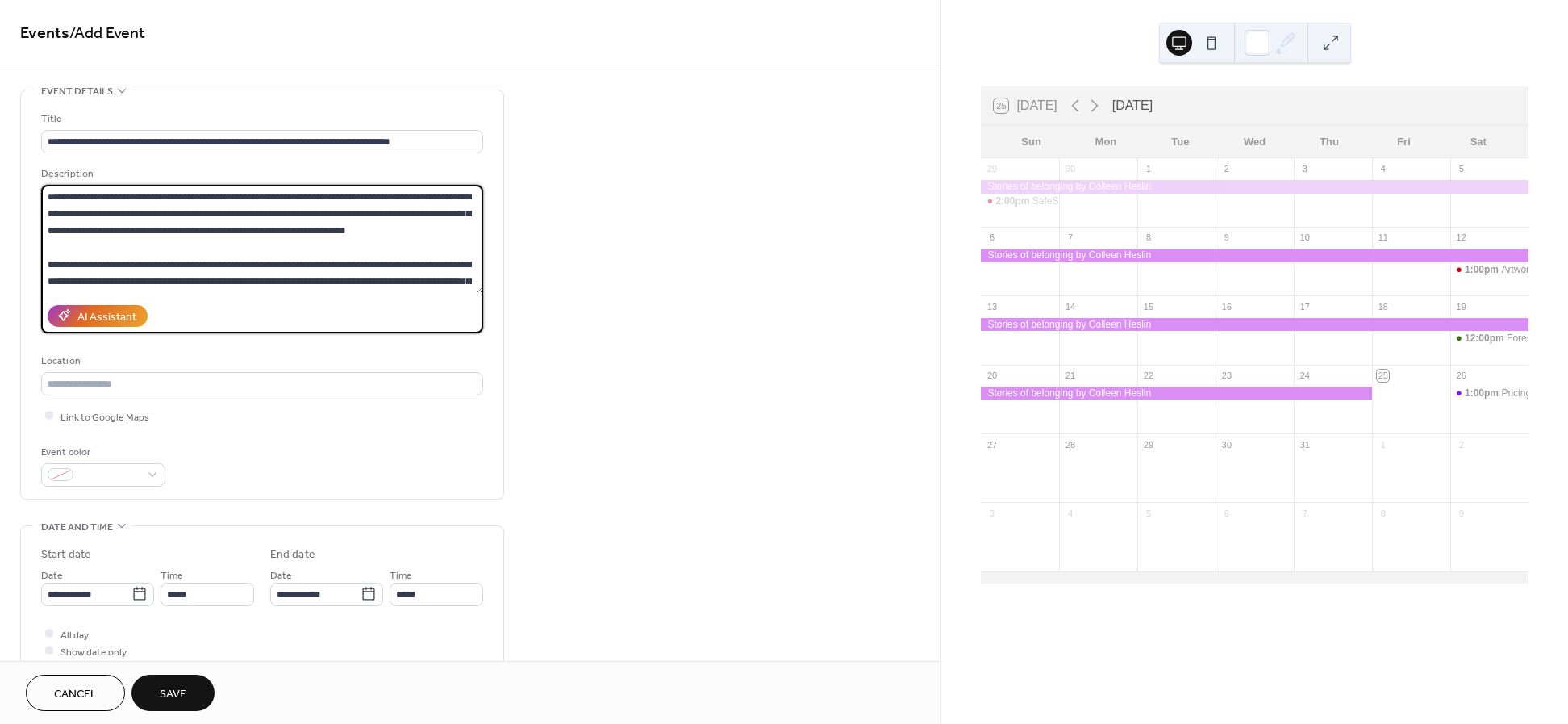 click on "**********" at bounding box center [262, 239] 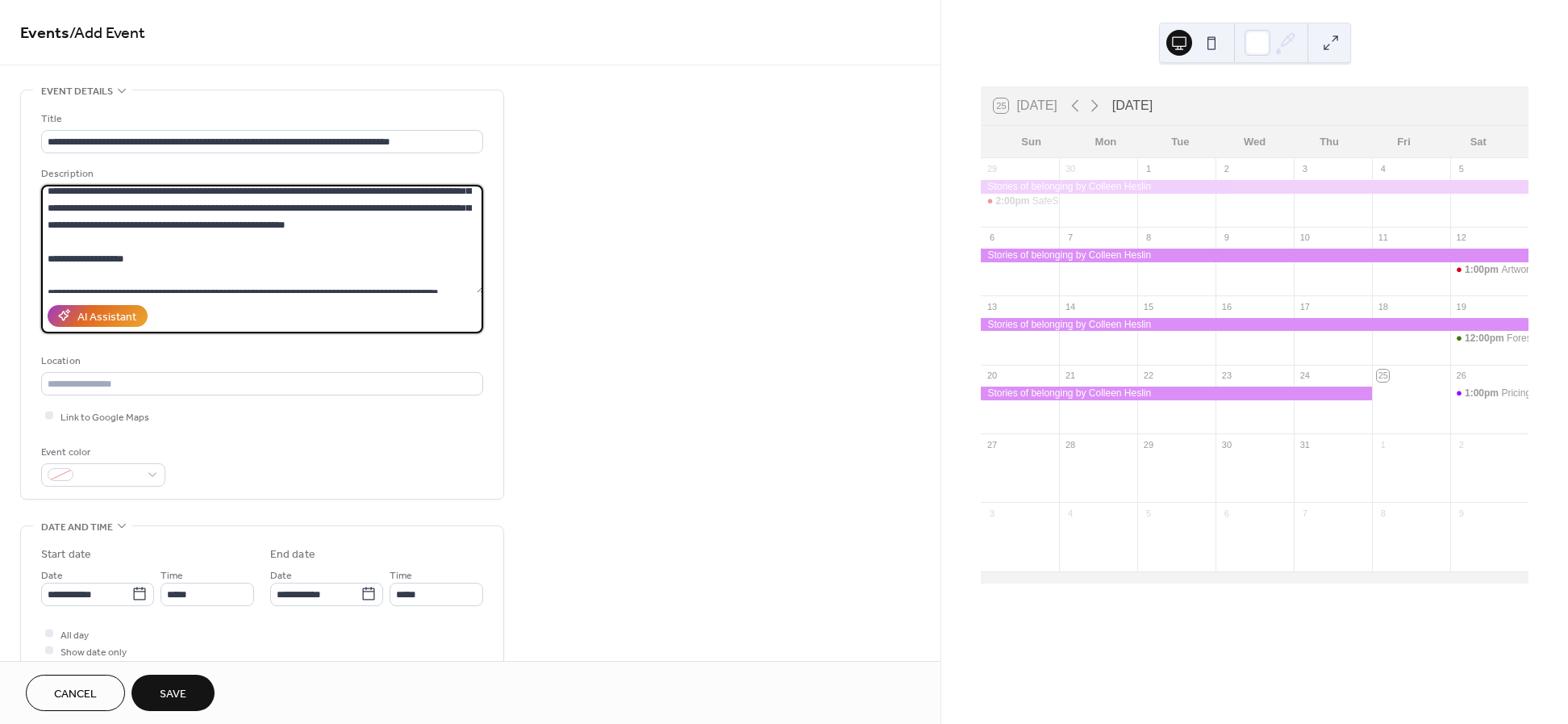 scroll, scrollTop: 102, scrollLeft: 0, axis: vertical 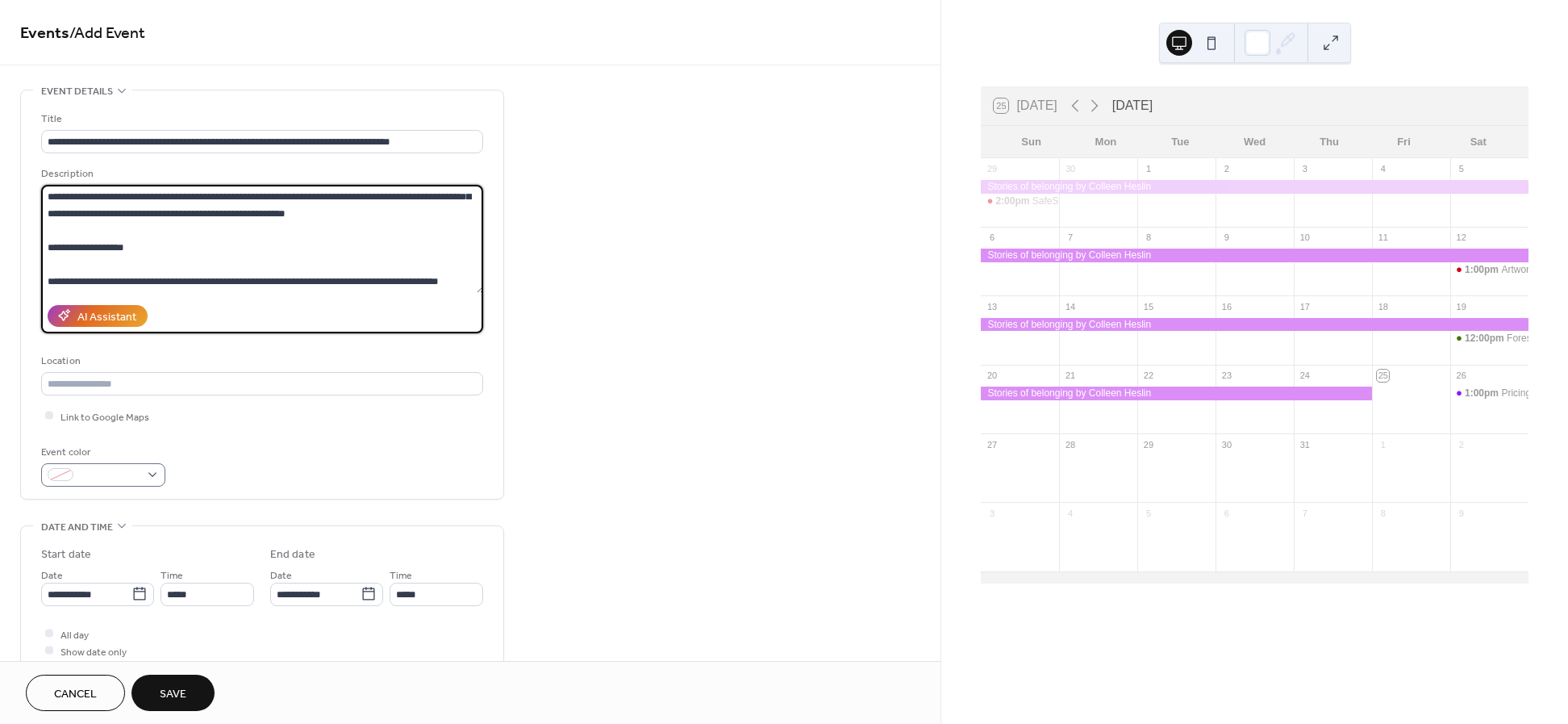 type on "**********" 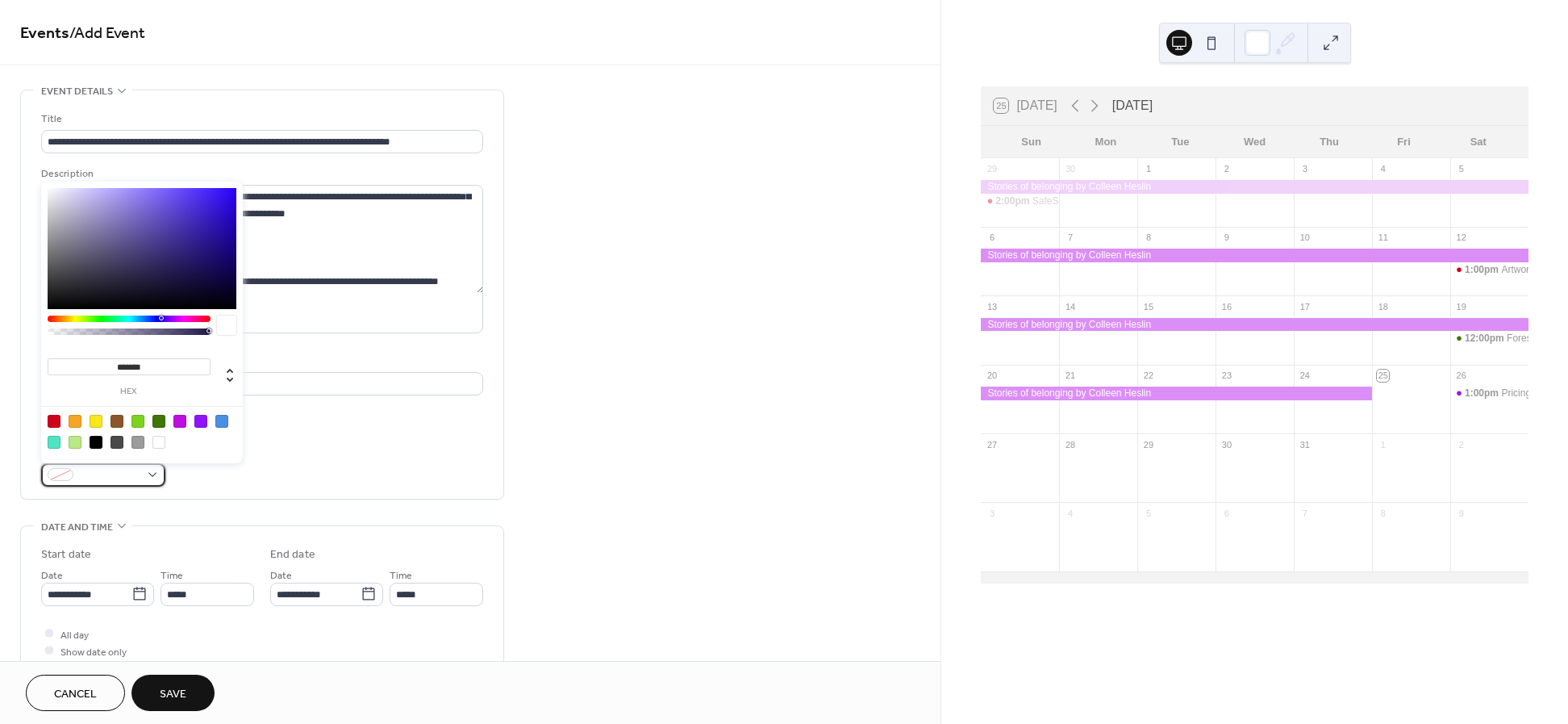 click at bounding box center (103, 475) 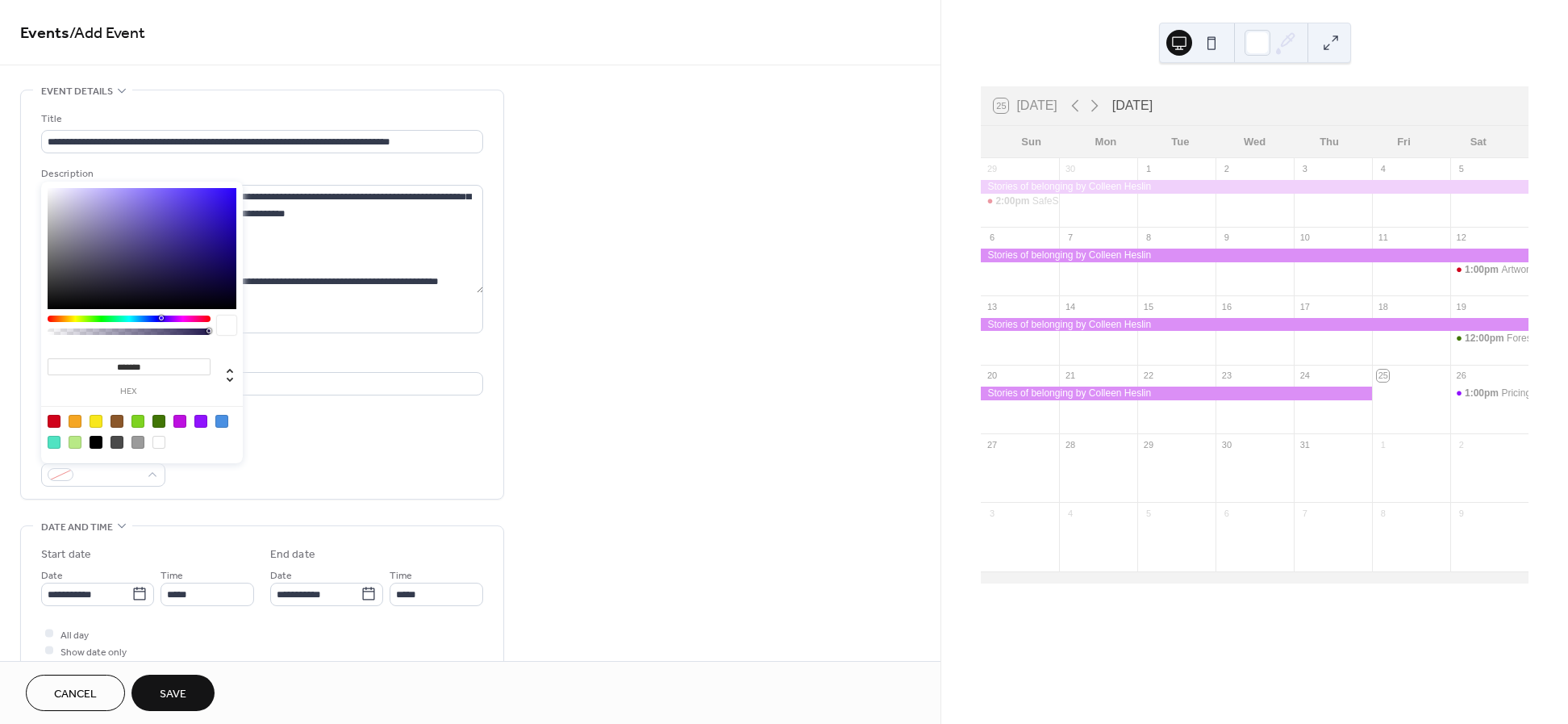 click at bounding box center [180, 421] 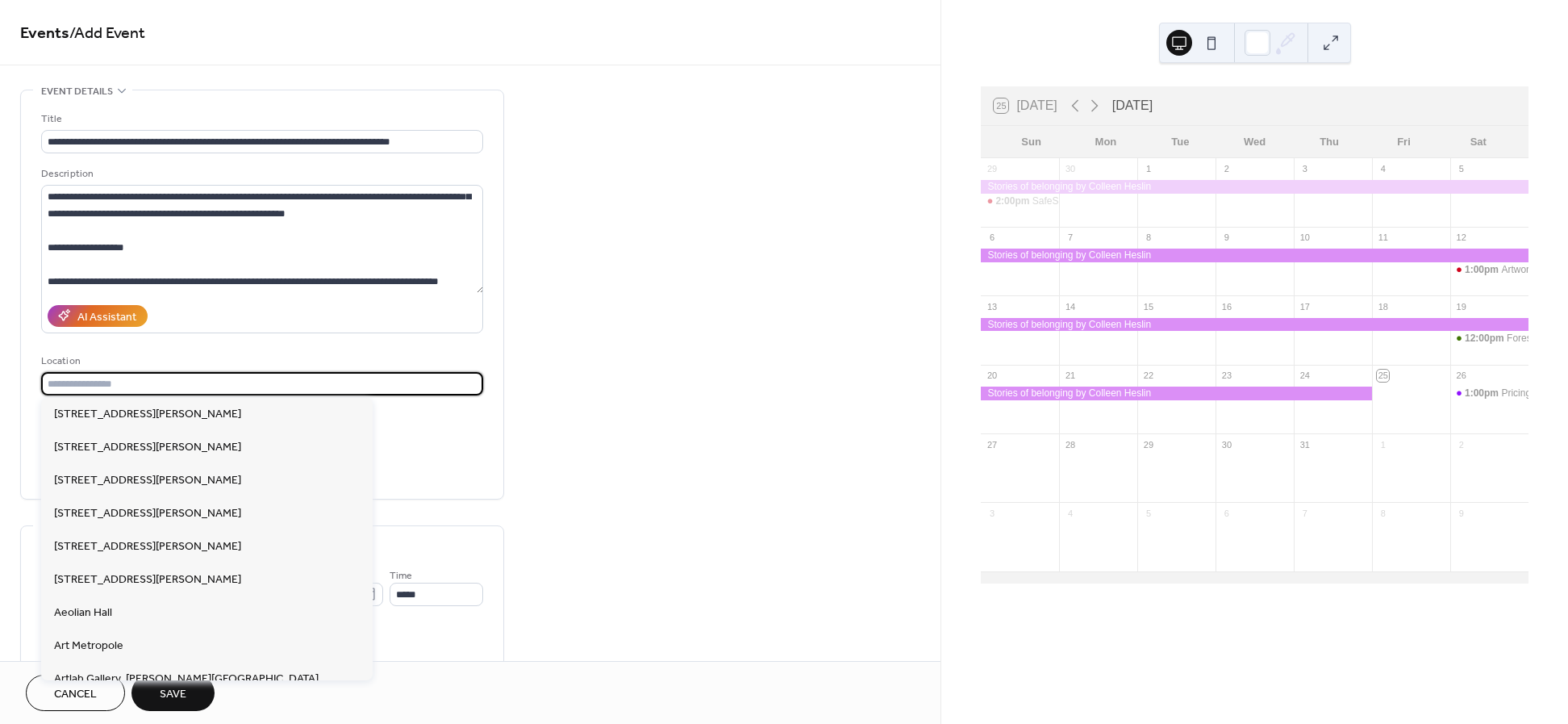 click at bounding box center [262, 383] 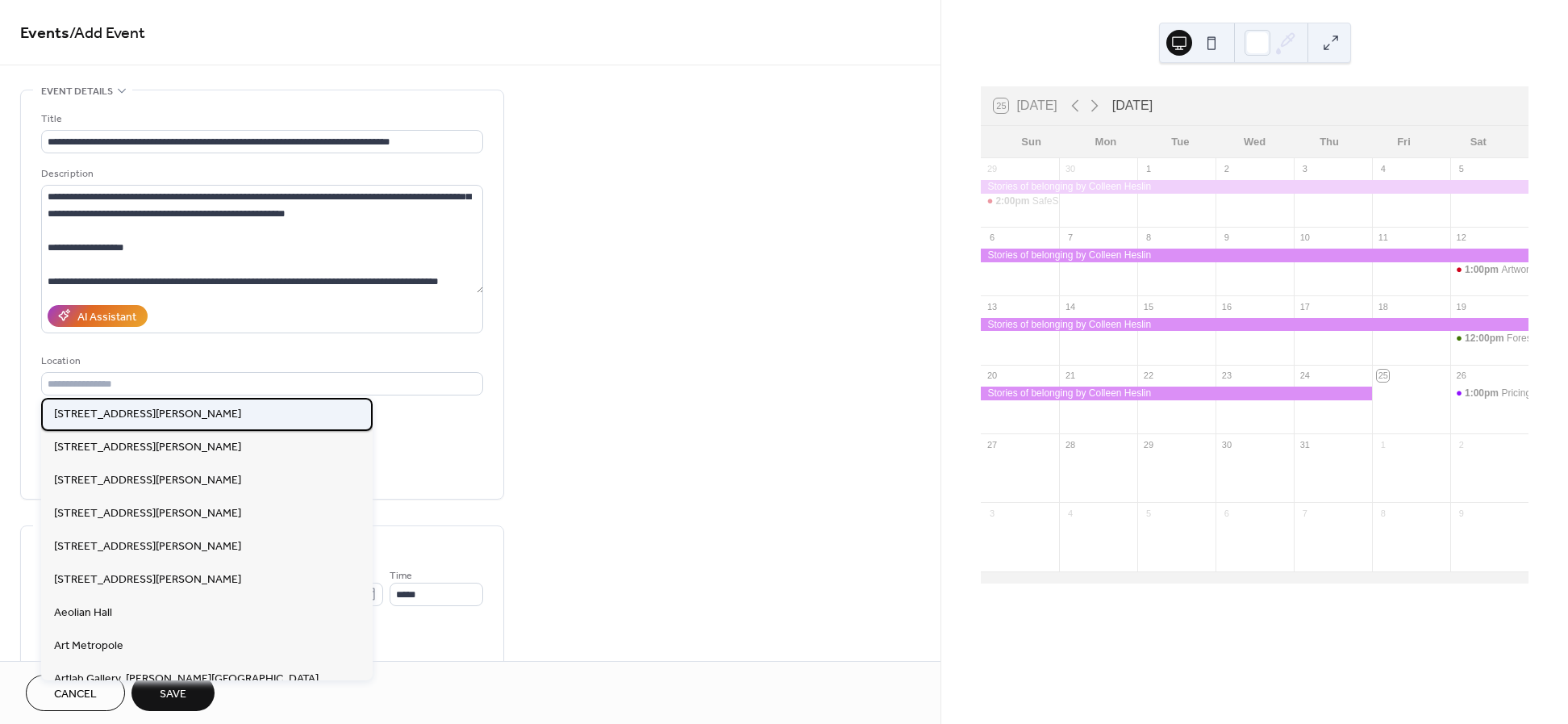 click on "10 25 Elias St," at bounding box center (206, 414) 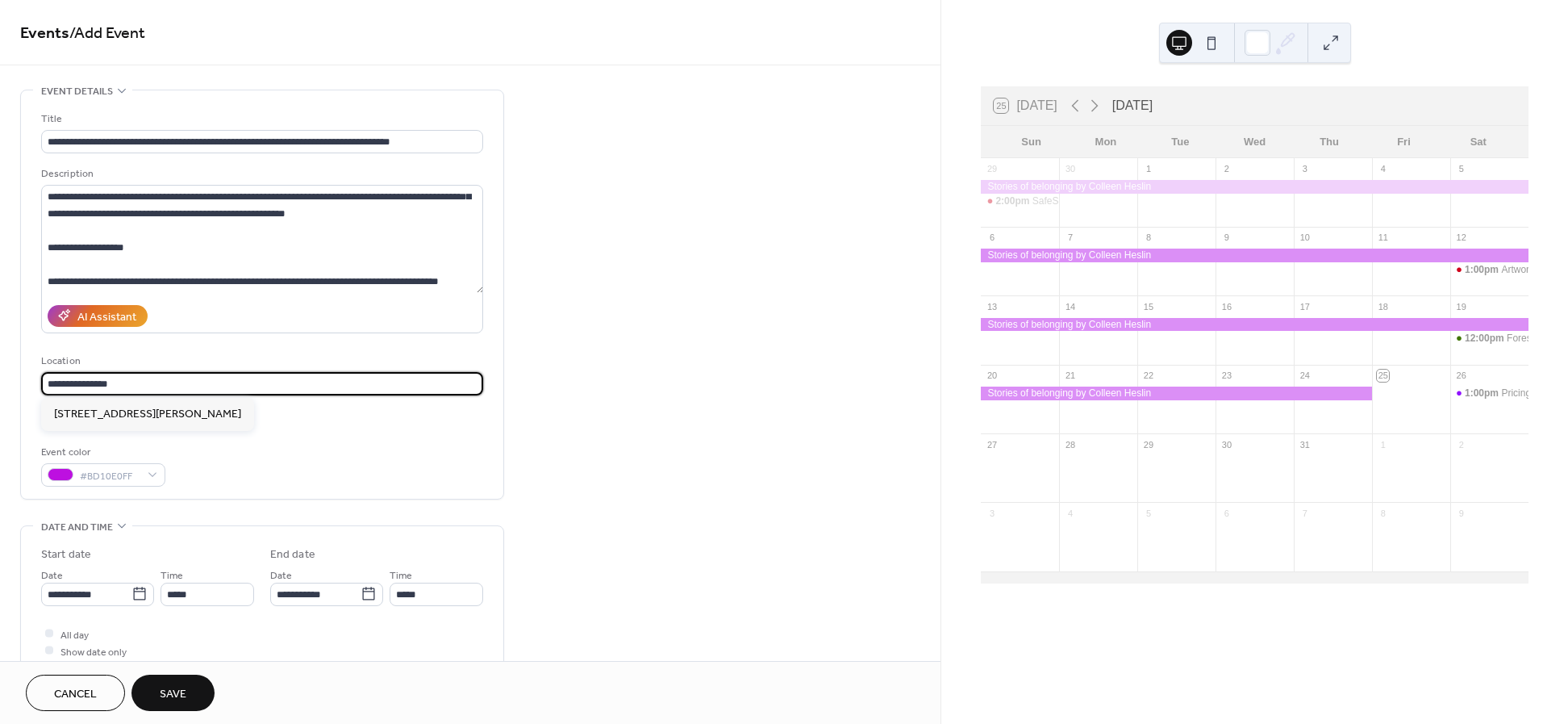 click on "**********" at bounding box center (262, 383) 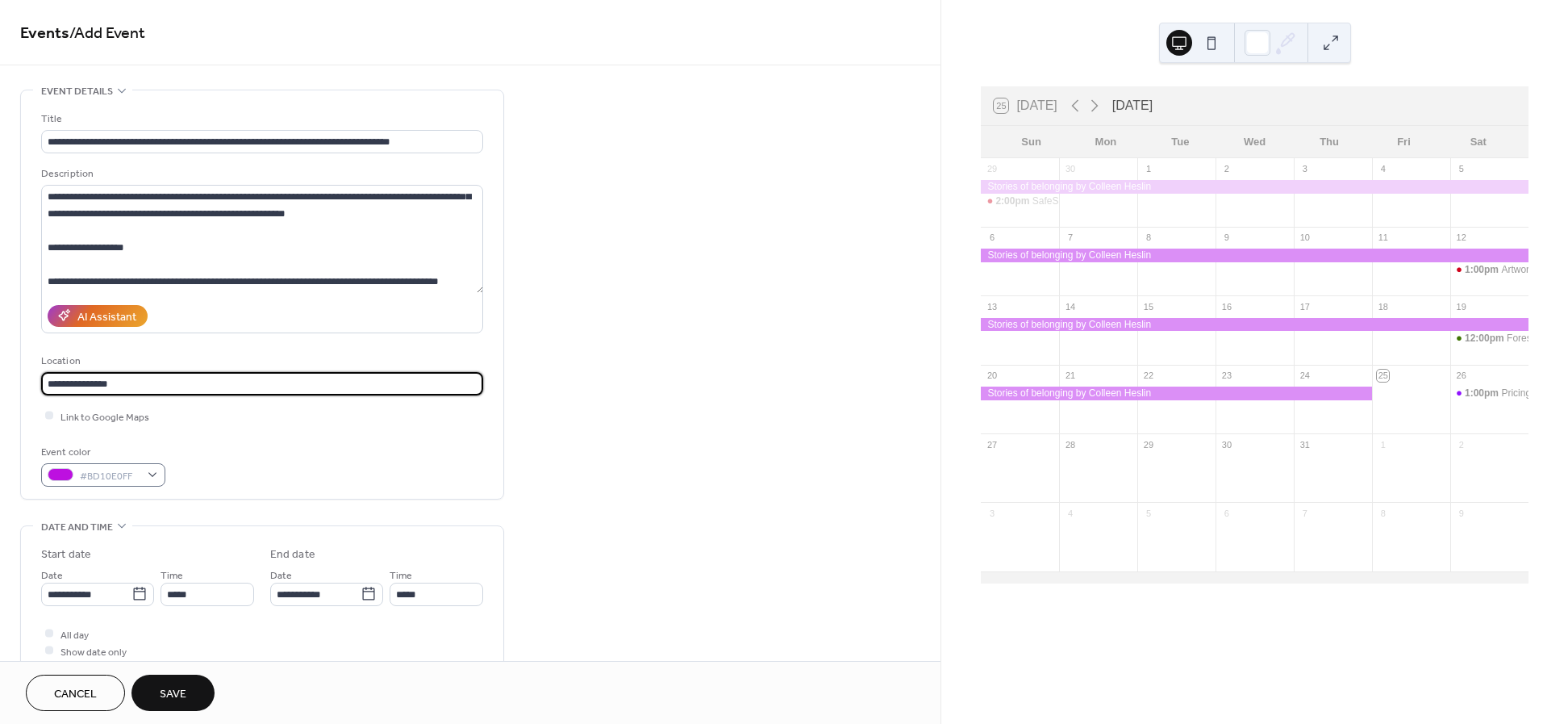 type on "**********" 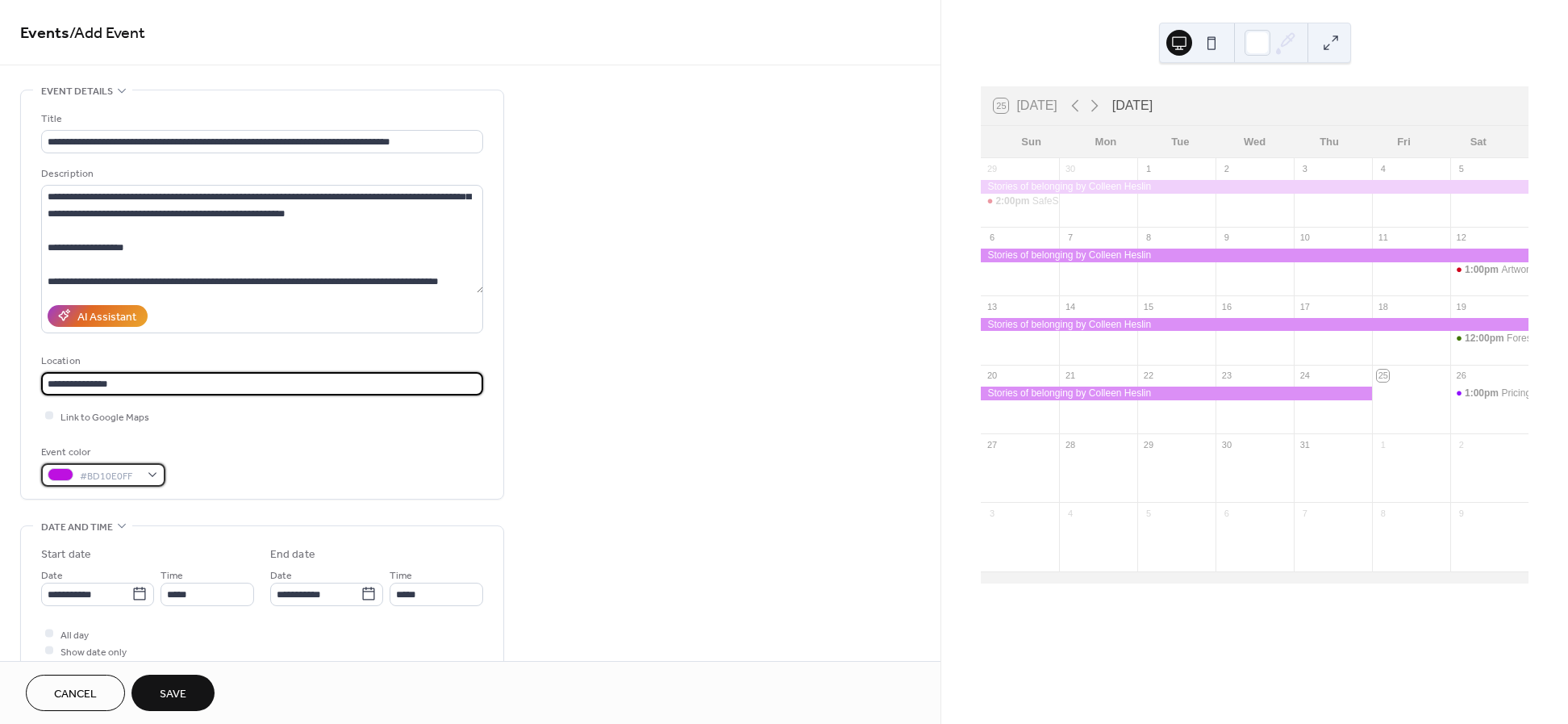 click on "#BD10E0FF" at bounding box center [103, 475] 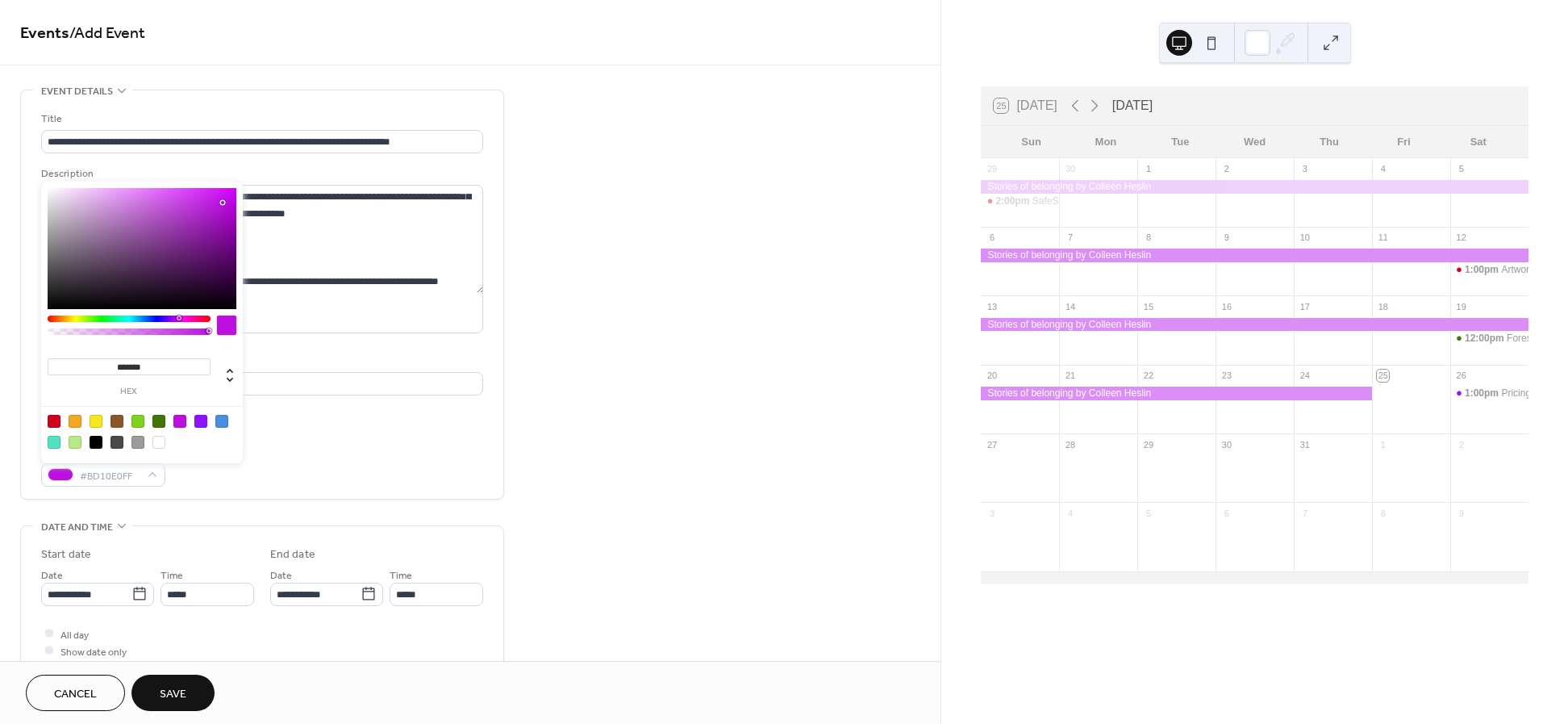 click at bounding box center [159, 421] 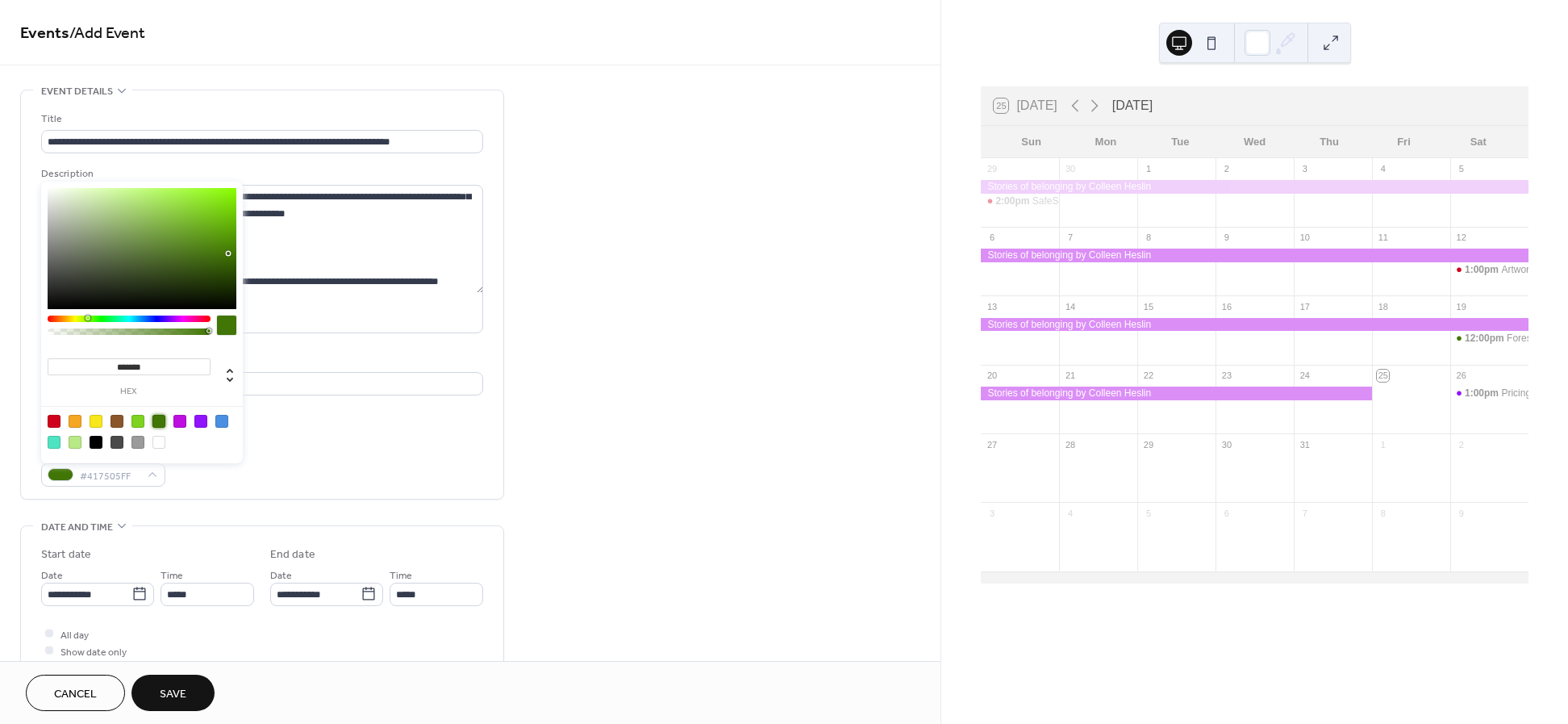 click on "Event color #417505FF" at bounding box center [262, 465] 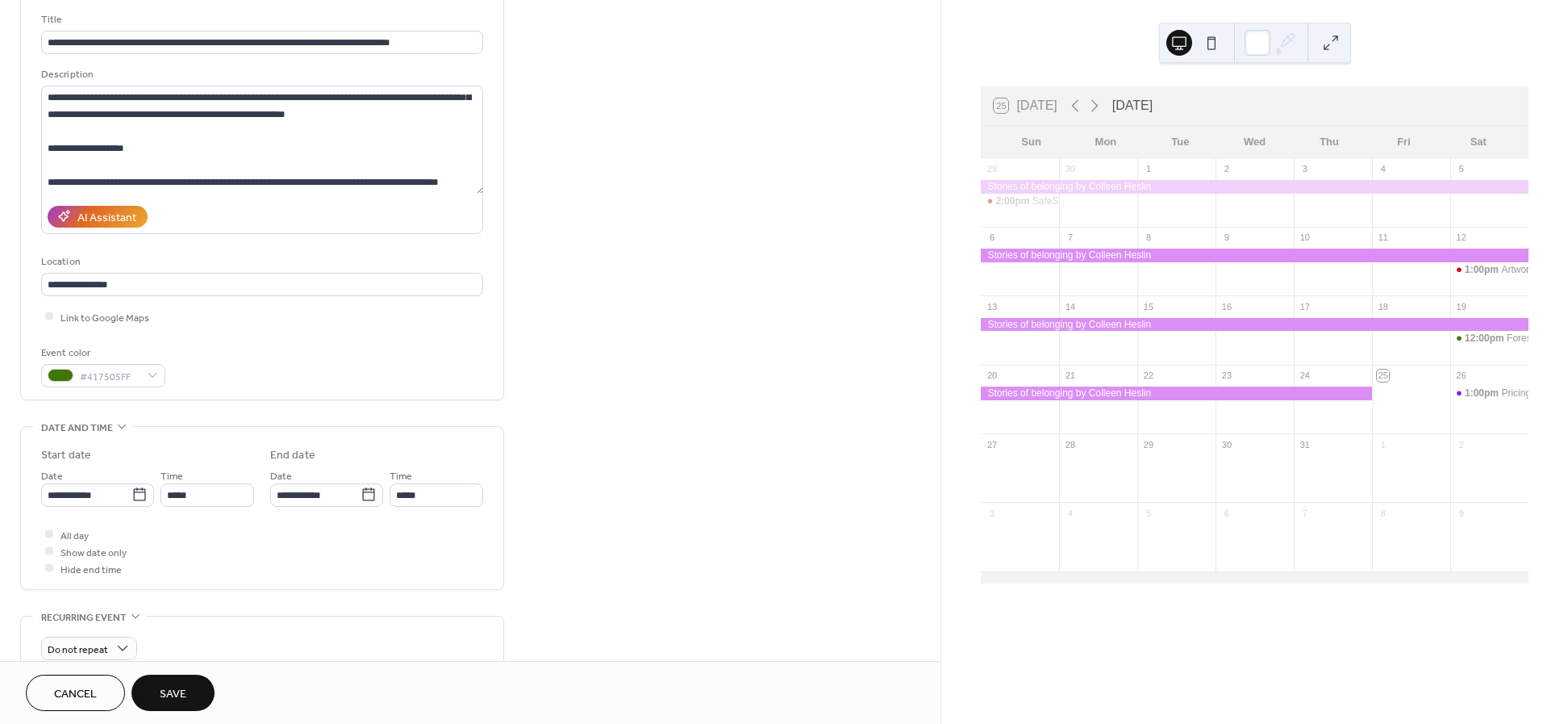 scroll, scrollTop: 124, scrollLeft: 0, axis: vertical 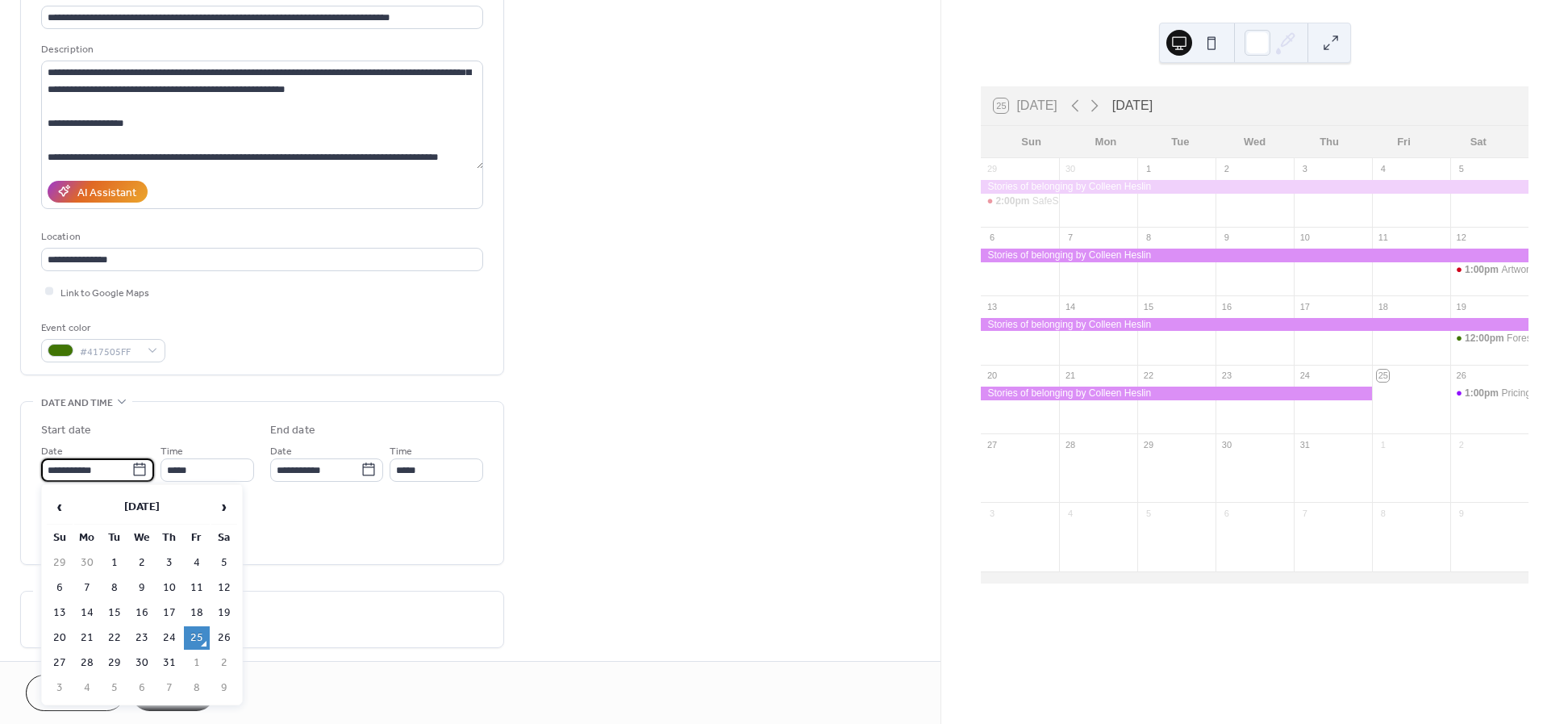 click on "**********" at bounding box center [86, 470] 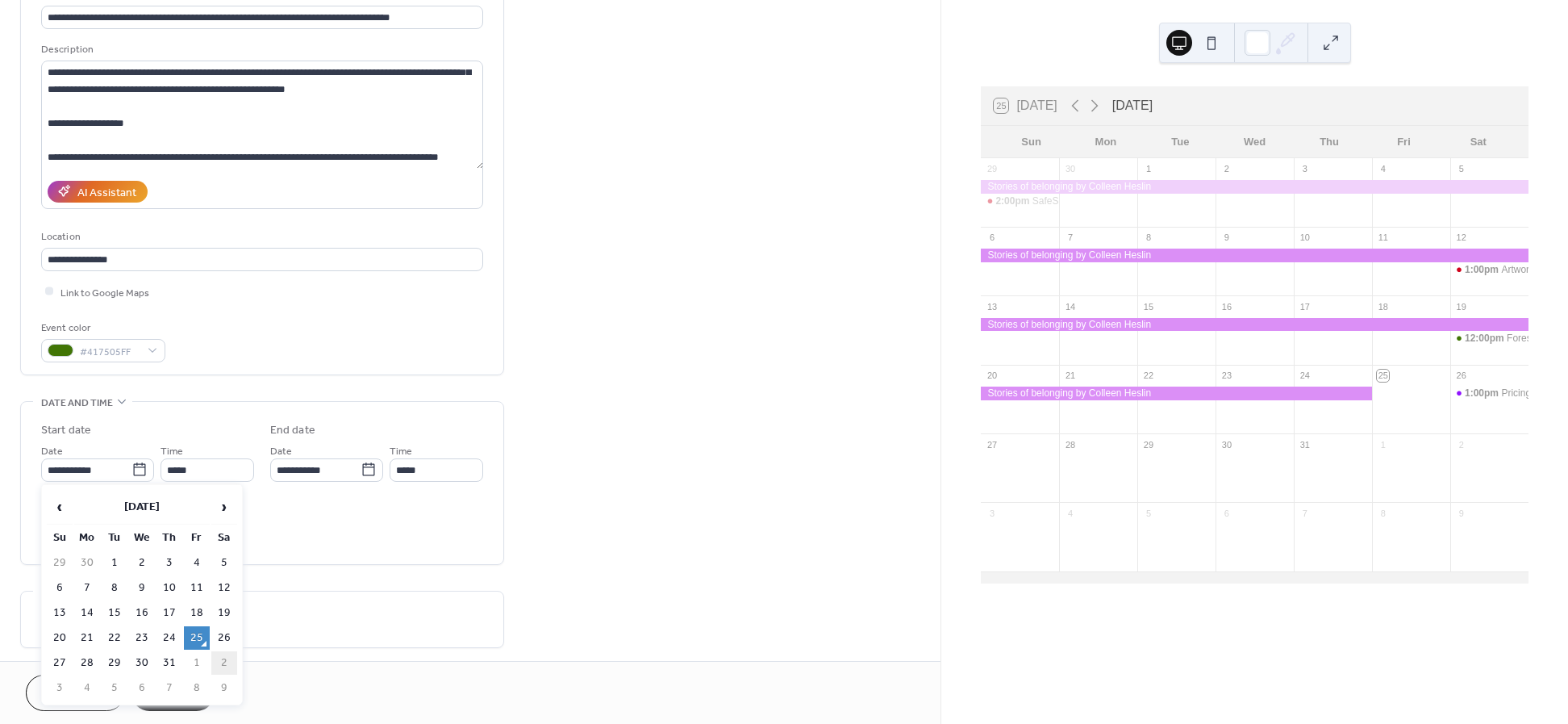 click on "2" at bounding box center [224, 663] 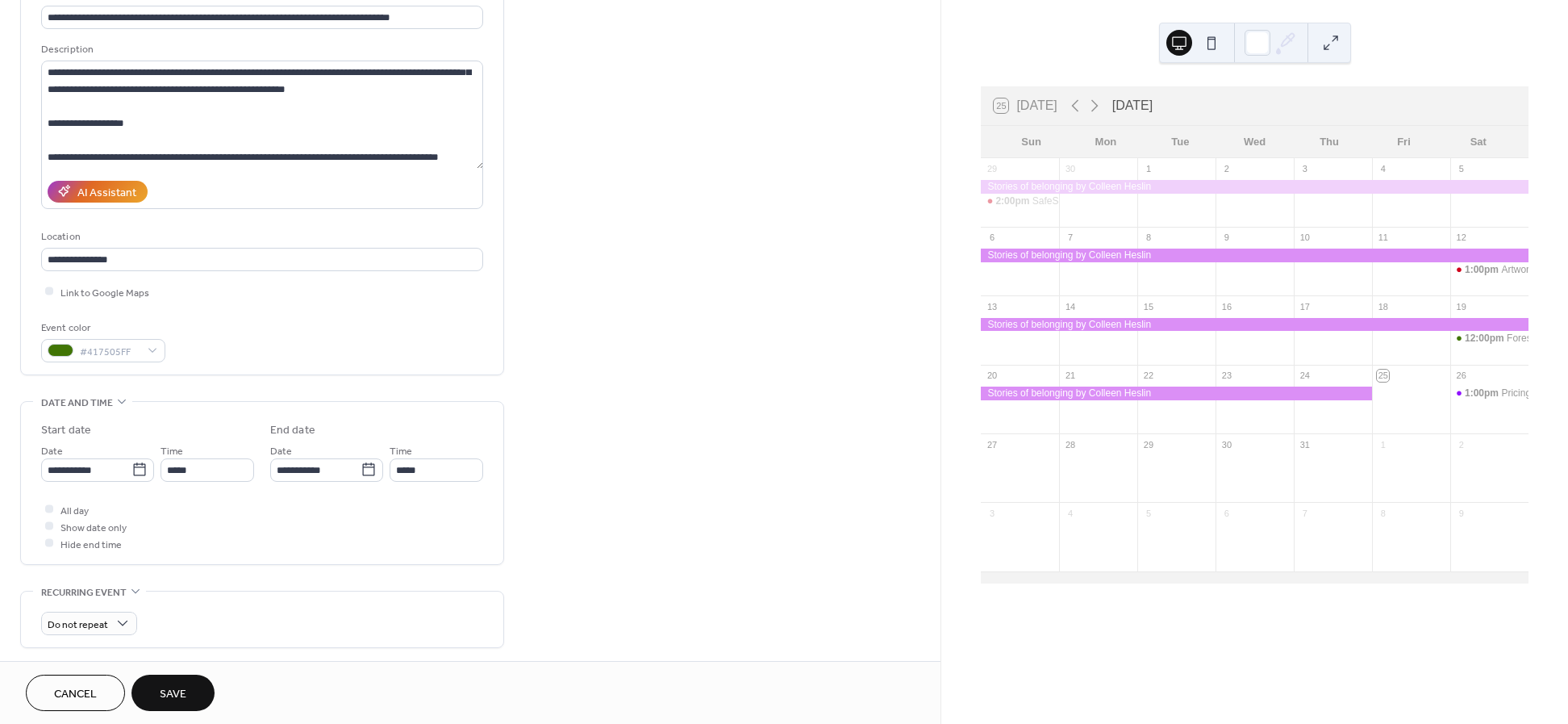 click on "**********" at bounding box center [262, 487] 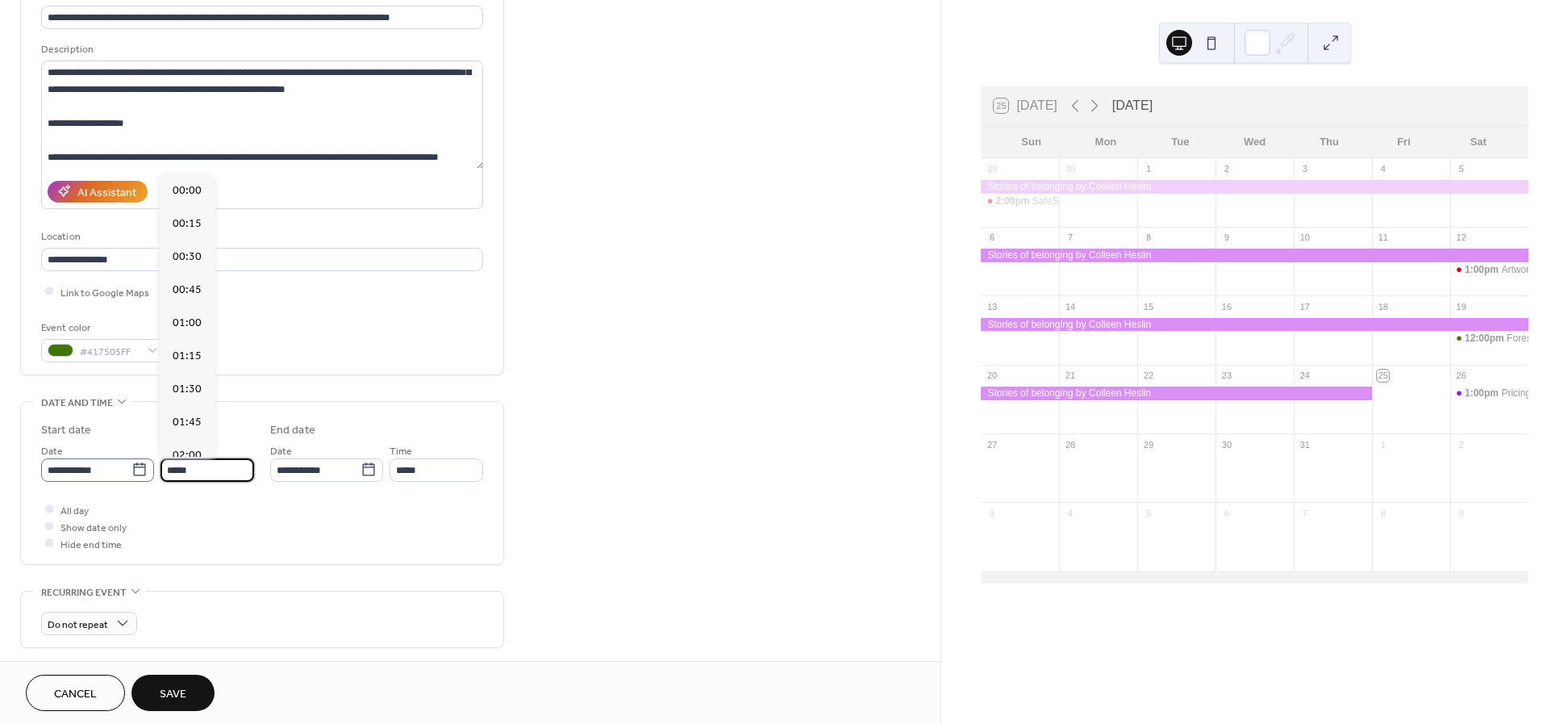 scroll, scrollTop: 1578, scrollLeft: 0, axis: vertical 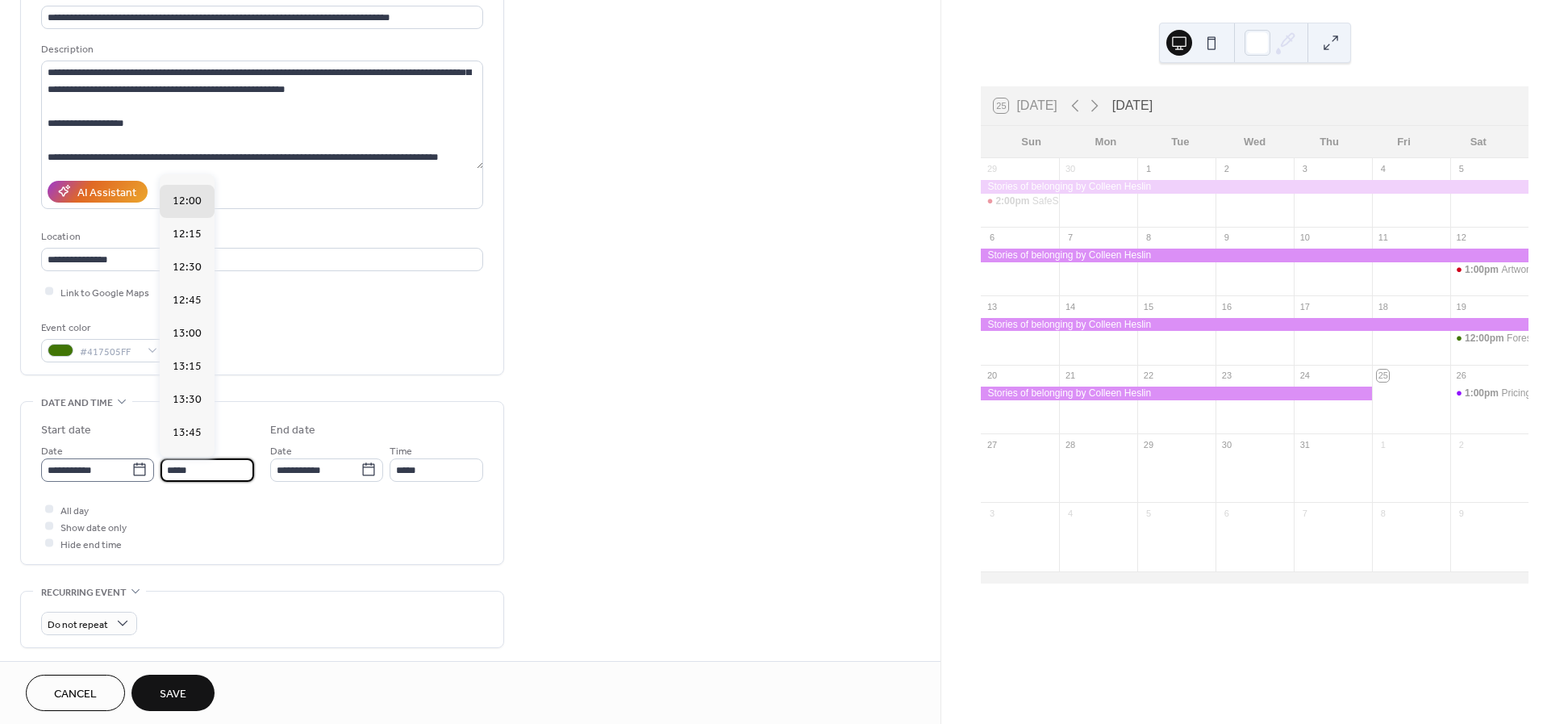 drag, startPoint x: 213, startPoint y: 471, endPoint x: 107, endPoint y: 468, distance: 106.04244 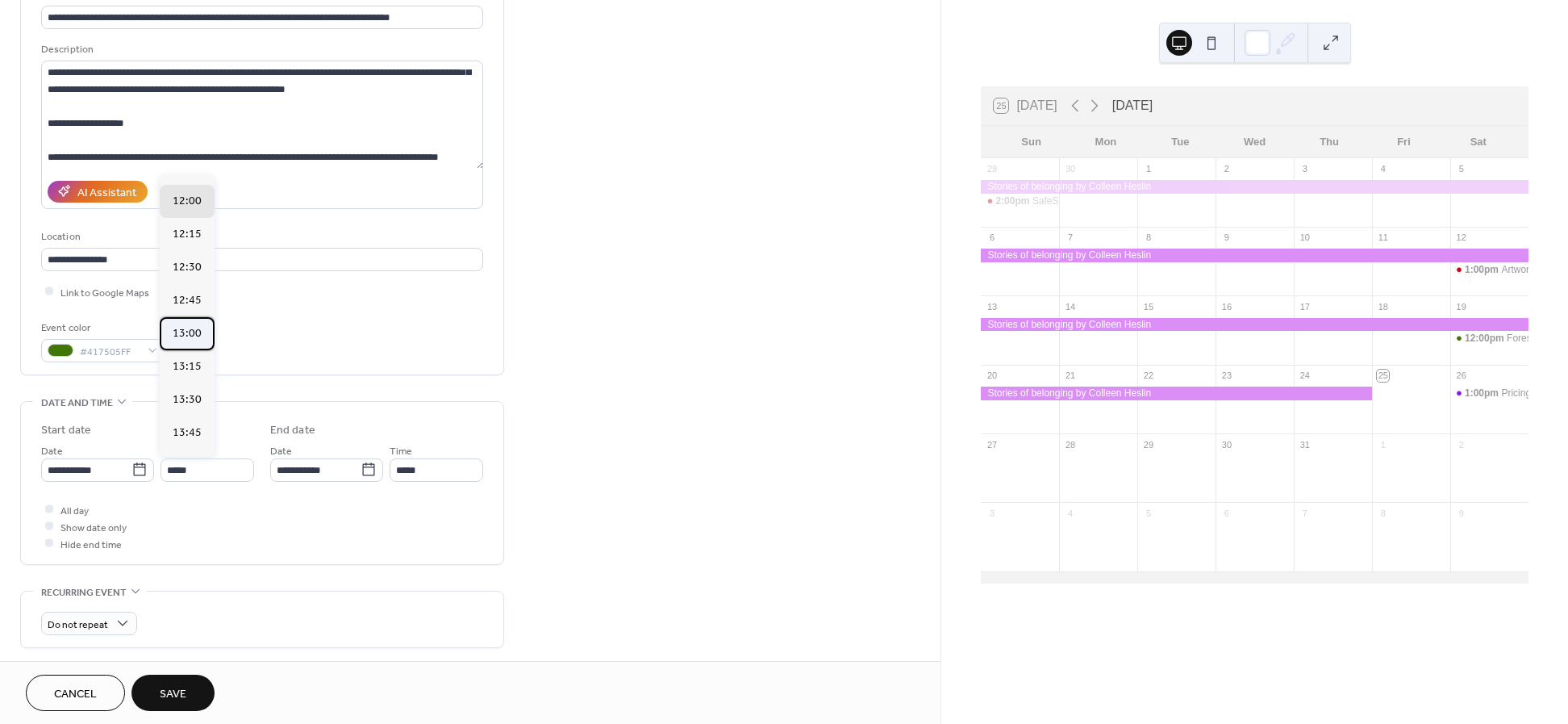 click on "13:00" at bounding box center [187, 333] 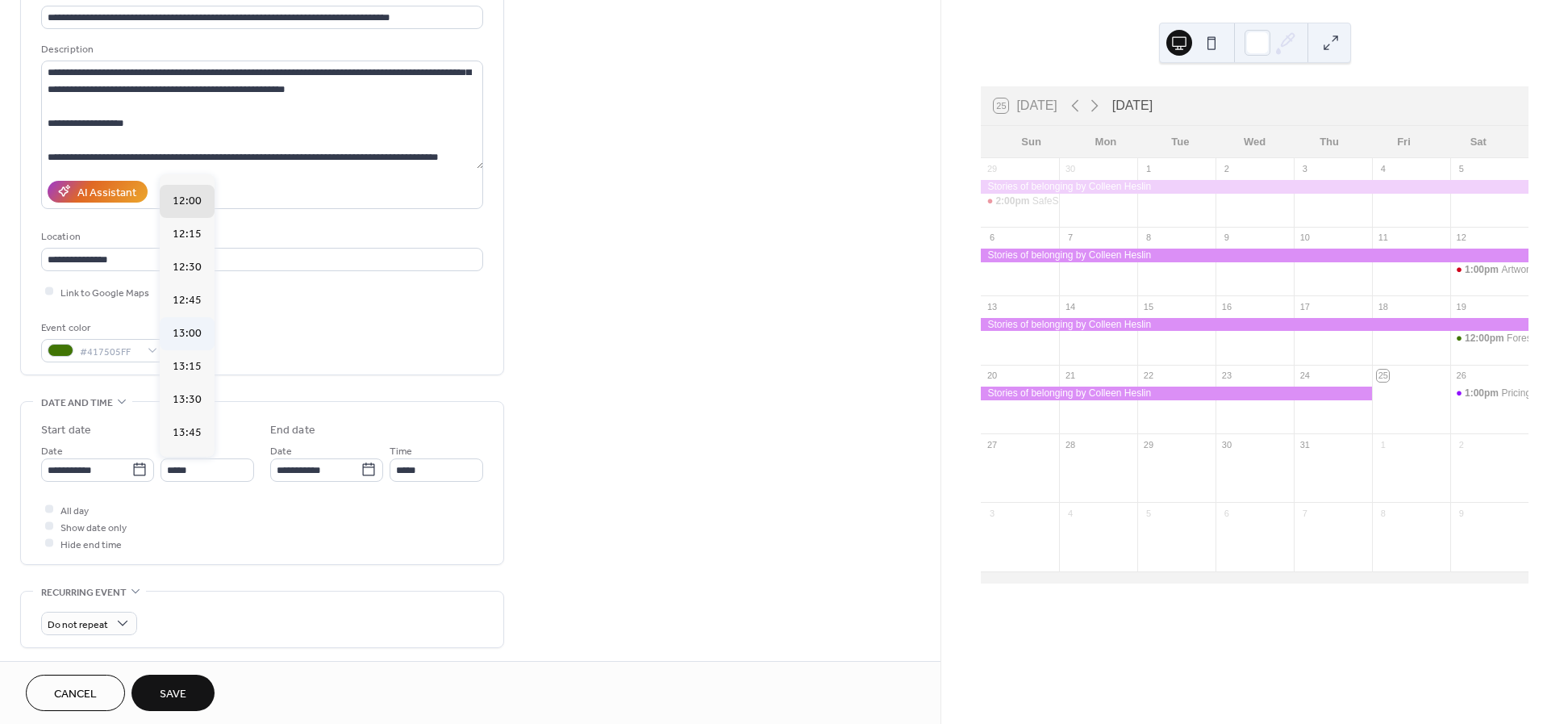 type on "*****" 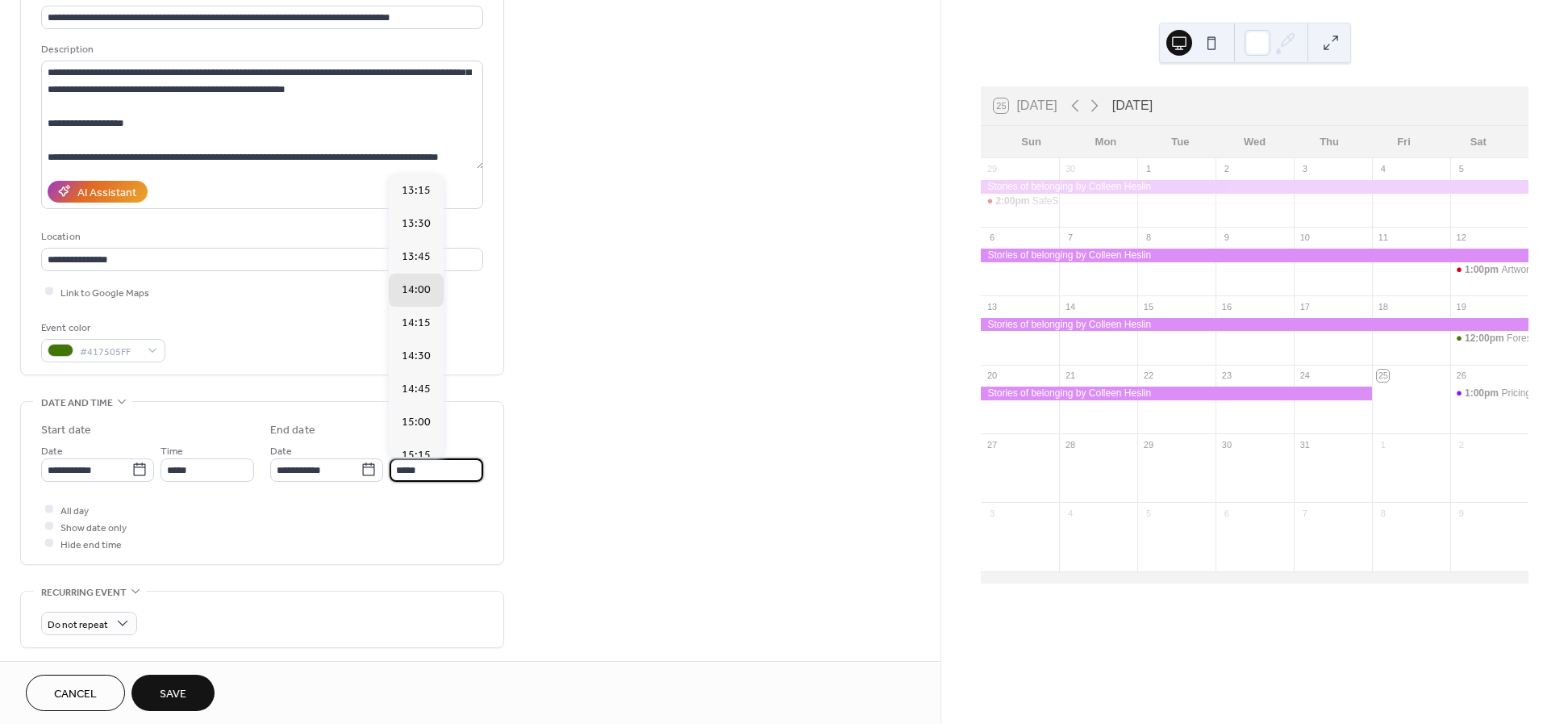 click on "*****" at bounding box center [436, 470] 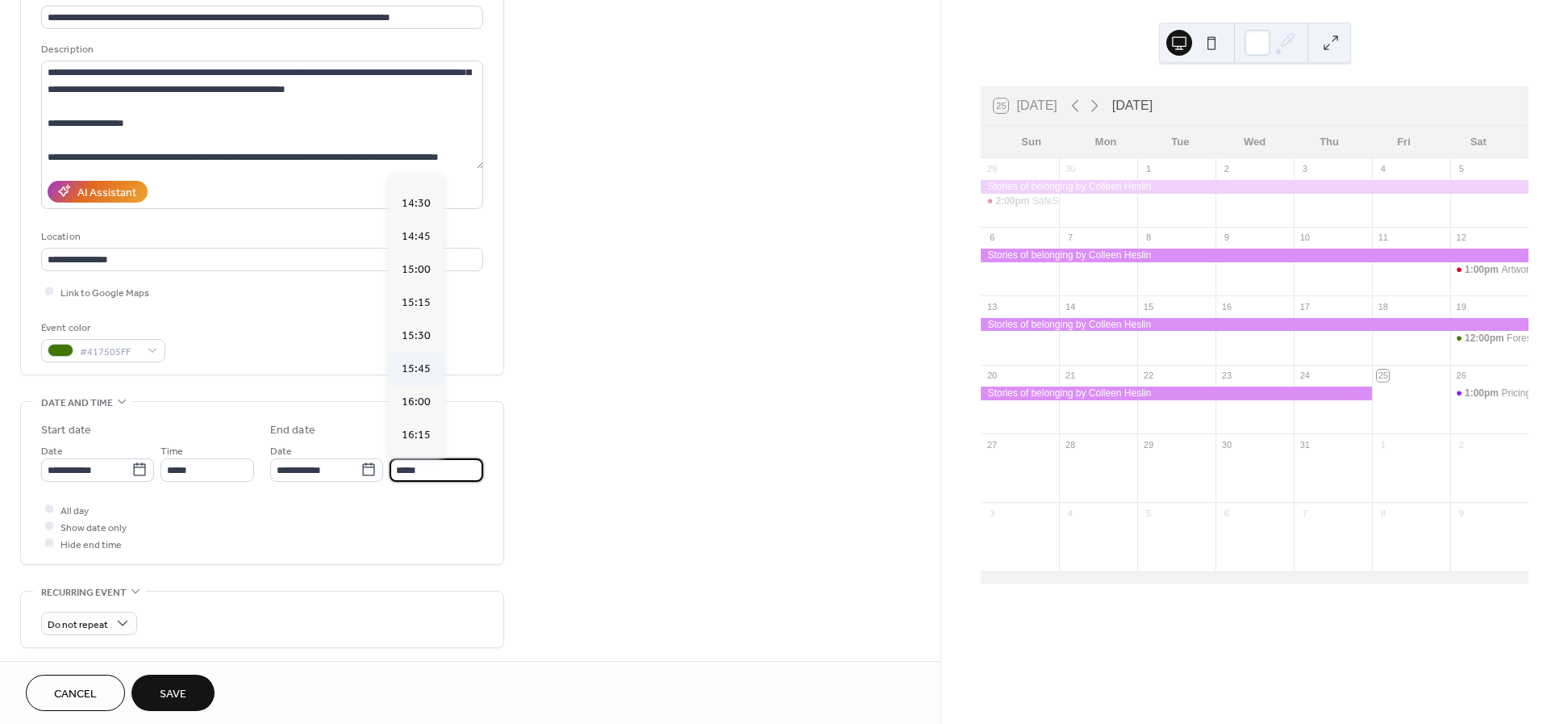 scroll, scrollTop: 175, scrollLeft: 0, axis: vertical 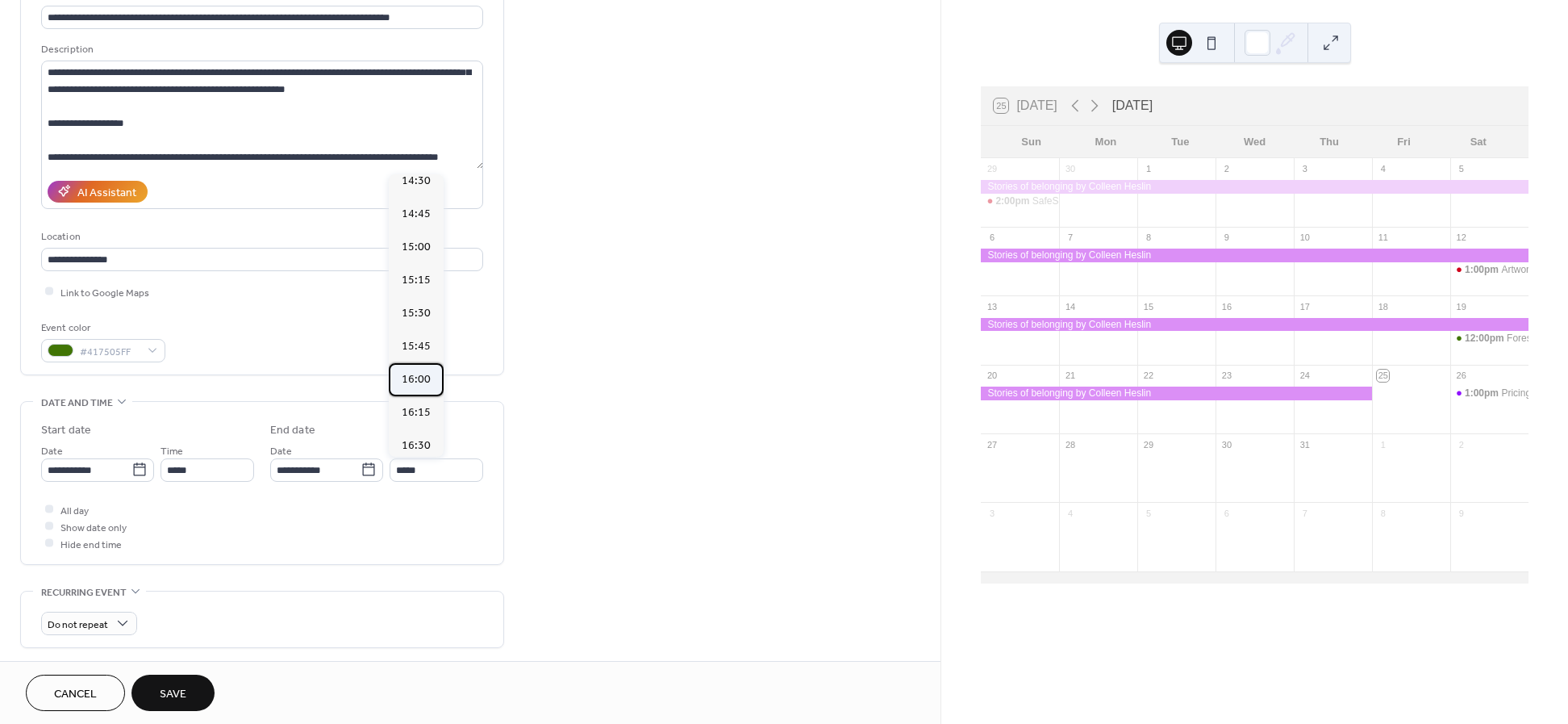 click on "16:00" at bounding box center (416, 379) 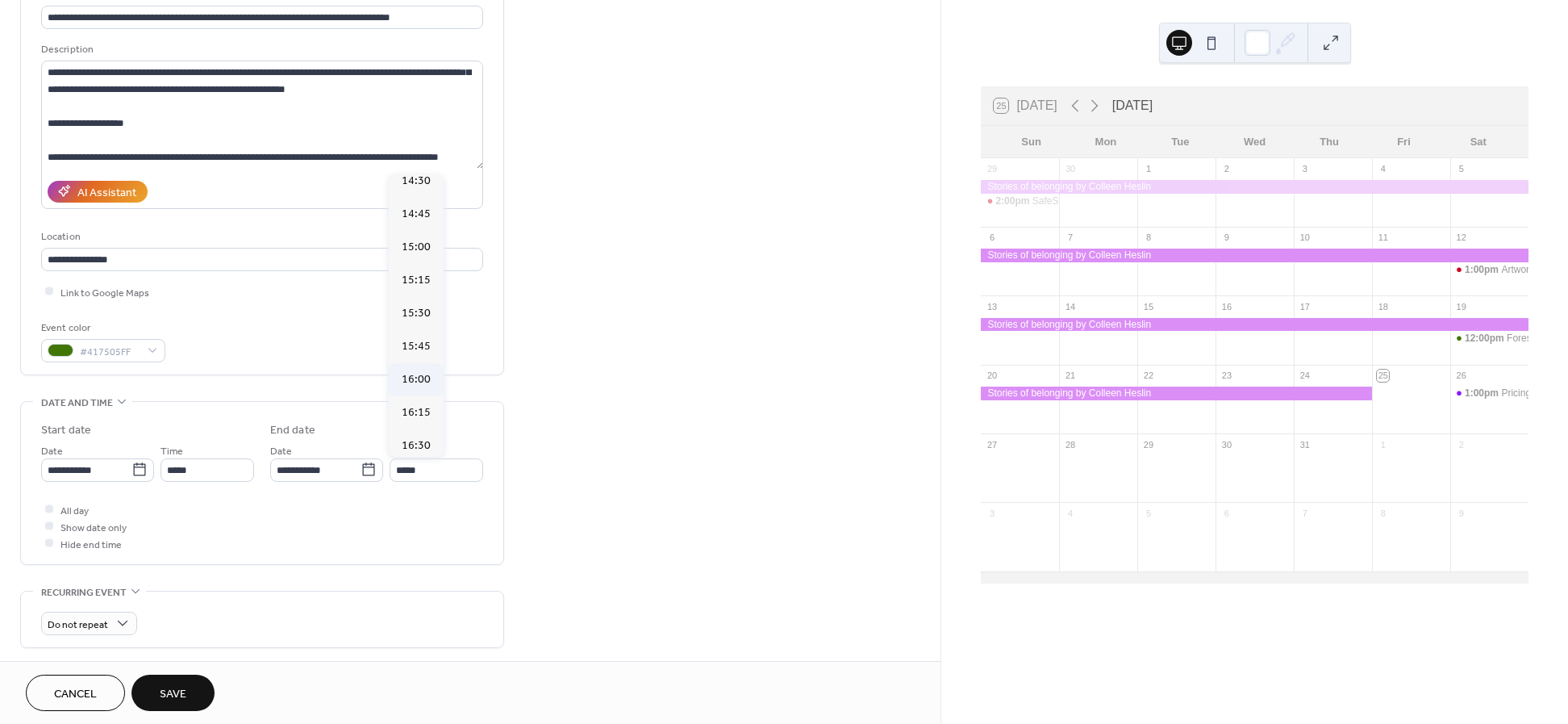 type on "*****" 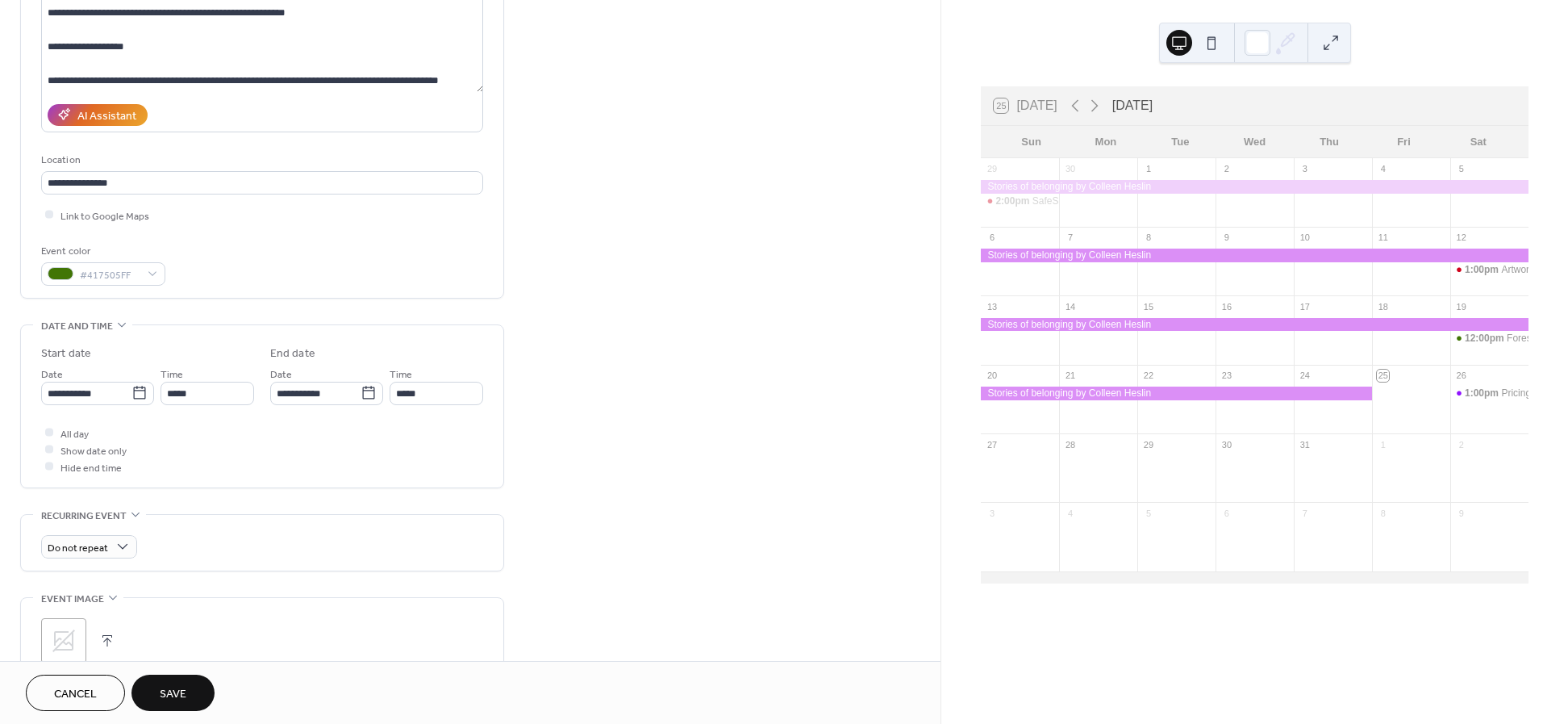 scroll, scrollTop: 0, scrollLeft: 0, axis: both 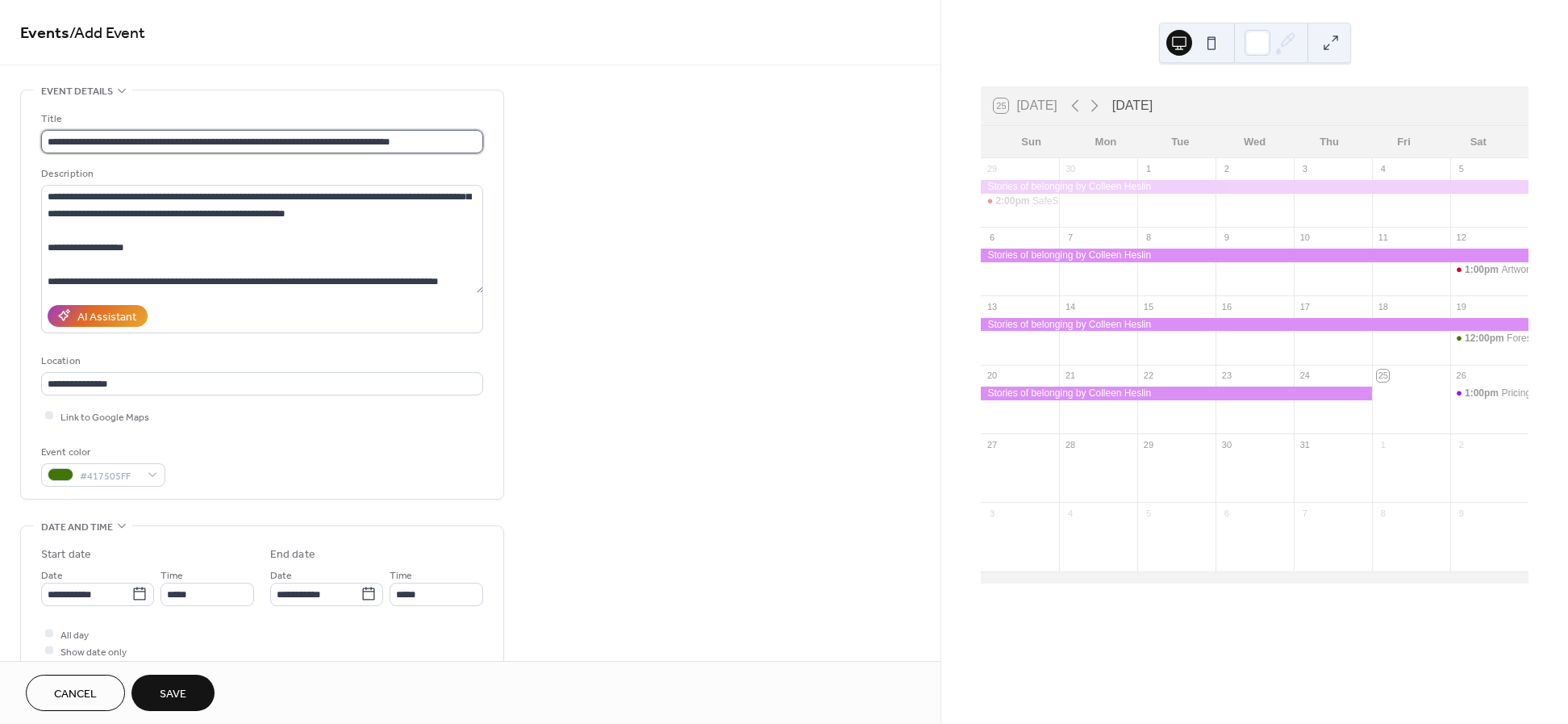 click on "**********" at bounding box center [262, 141] 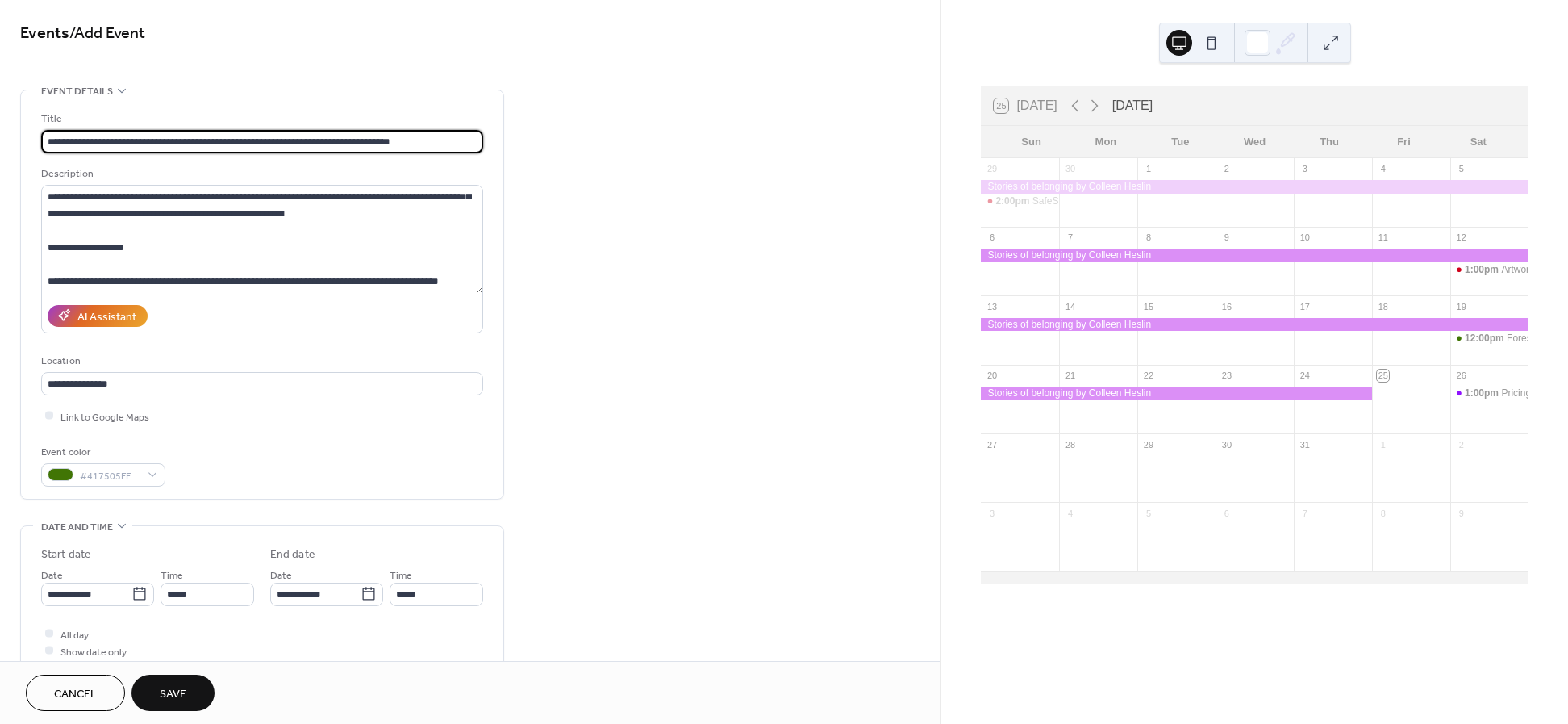 drag, startPoint x: 146, startPoint y: 132, endPoint x: 106, endPoint y: 132, distance: 40 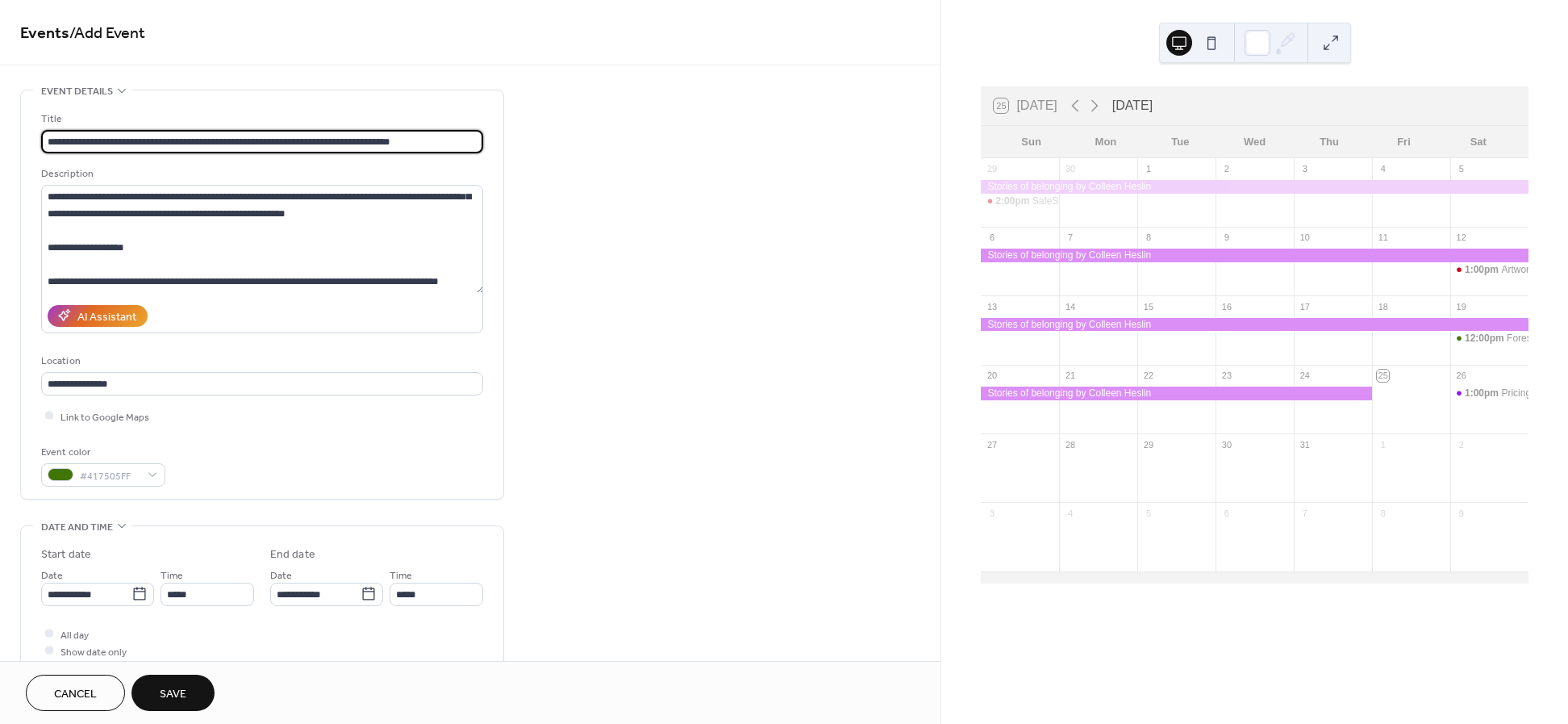 click on "**********" at bounding box center (262, 141) 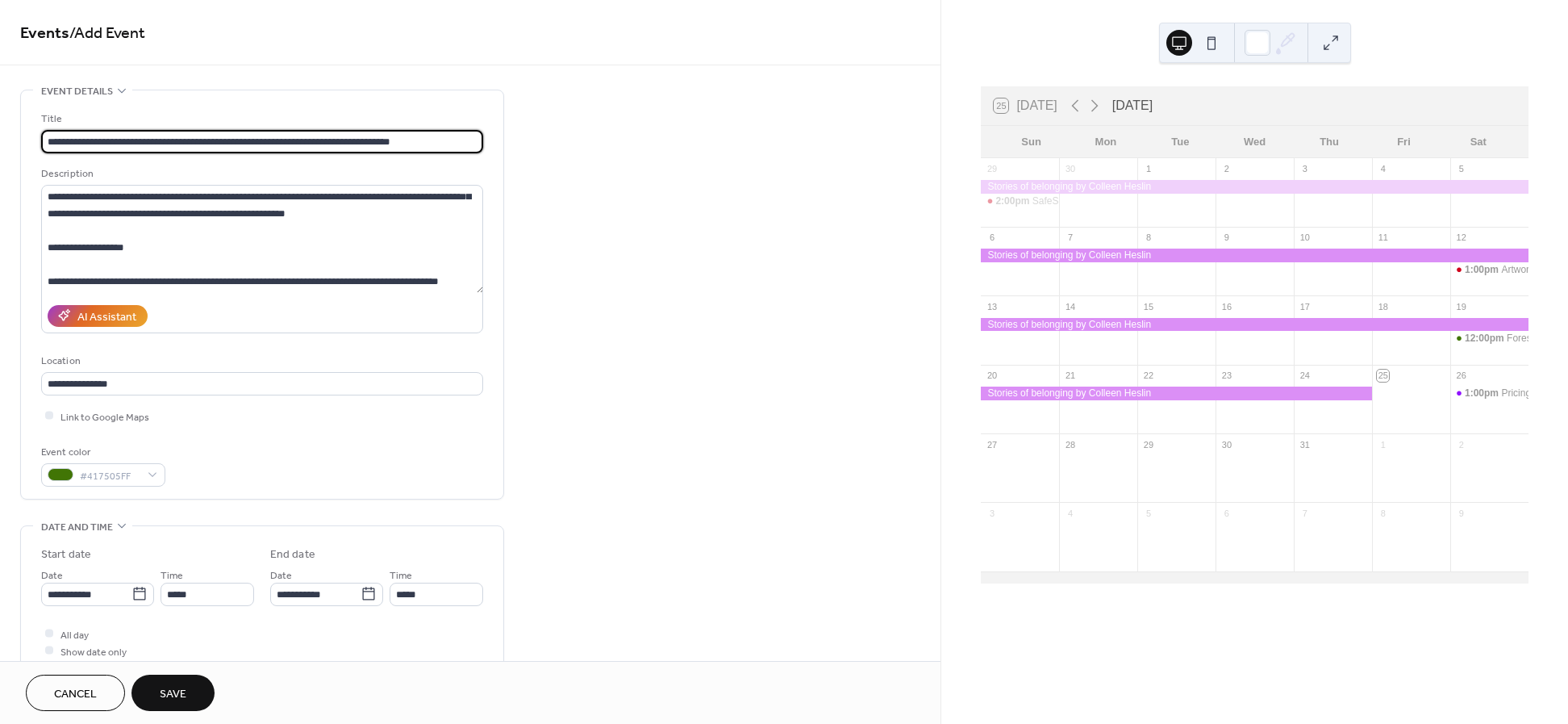 drag, startPoint x: 145, startPoint y: 138, endPoint x: 105, endPoint y: 138, distance: 40 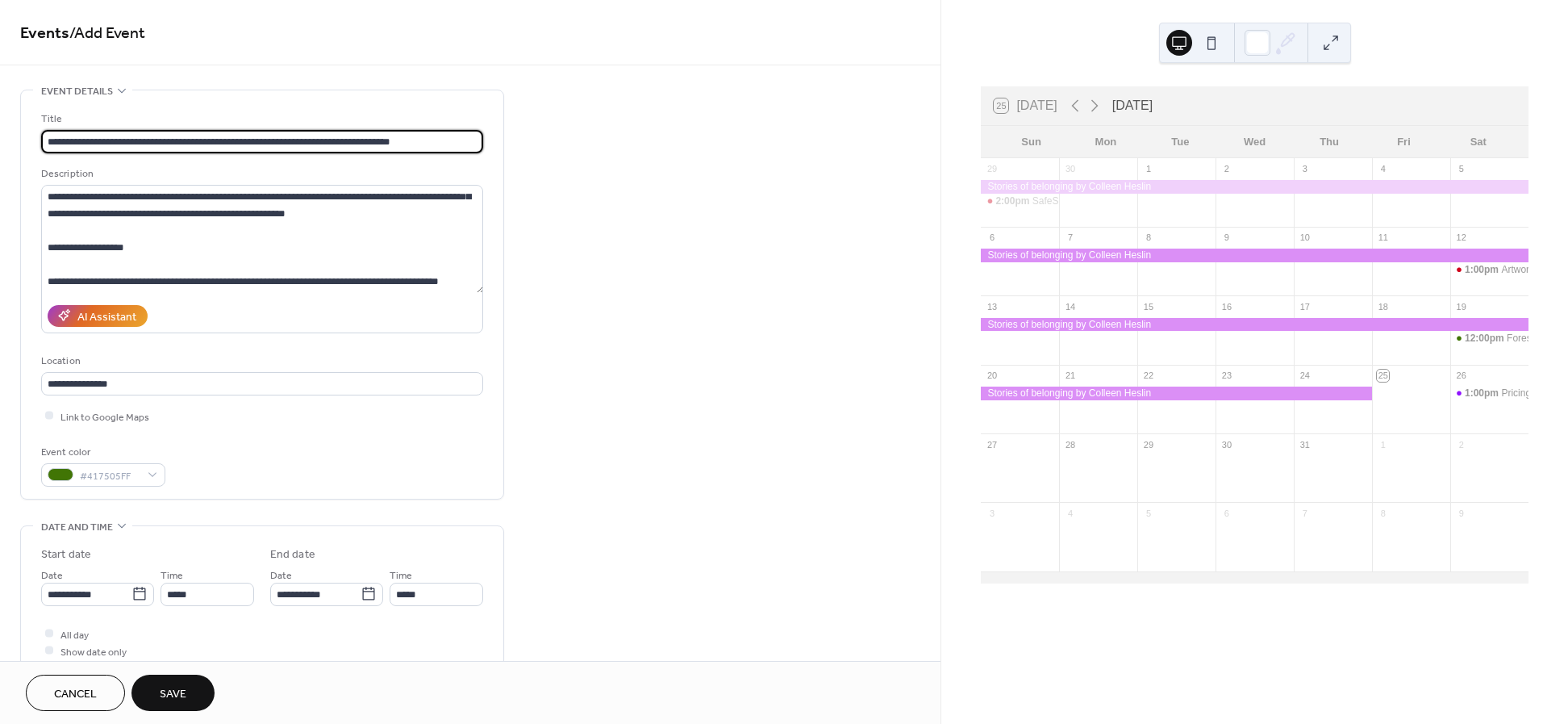 click on "**********" at bounding box center [262, 141] 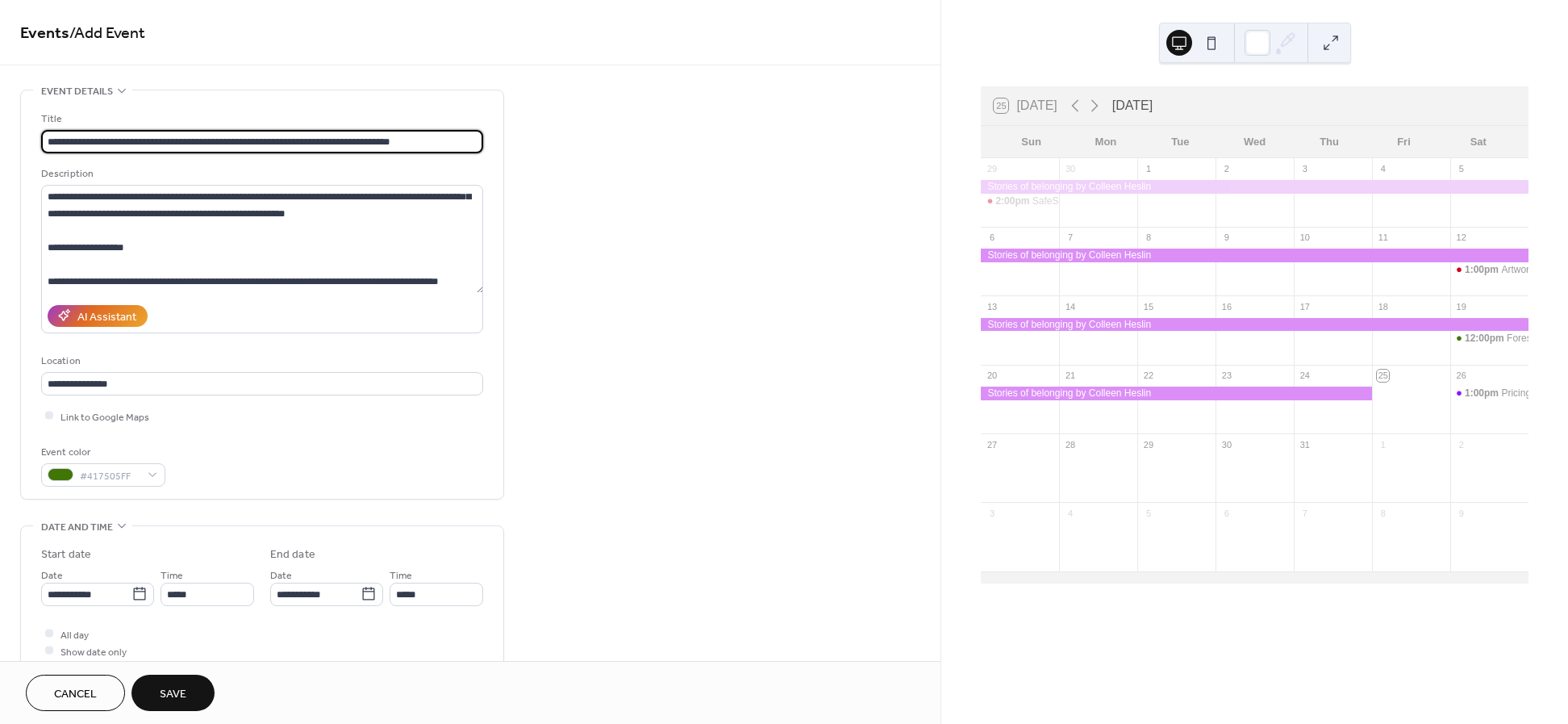 click on "**********" at bounding box center (262, 141) 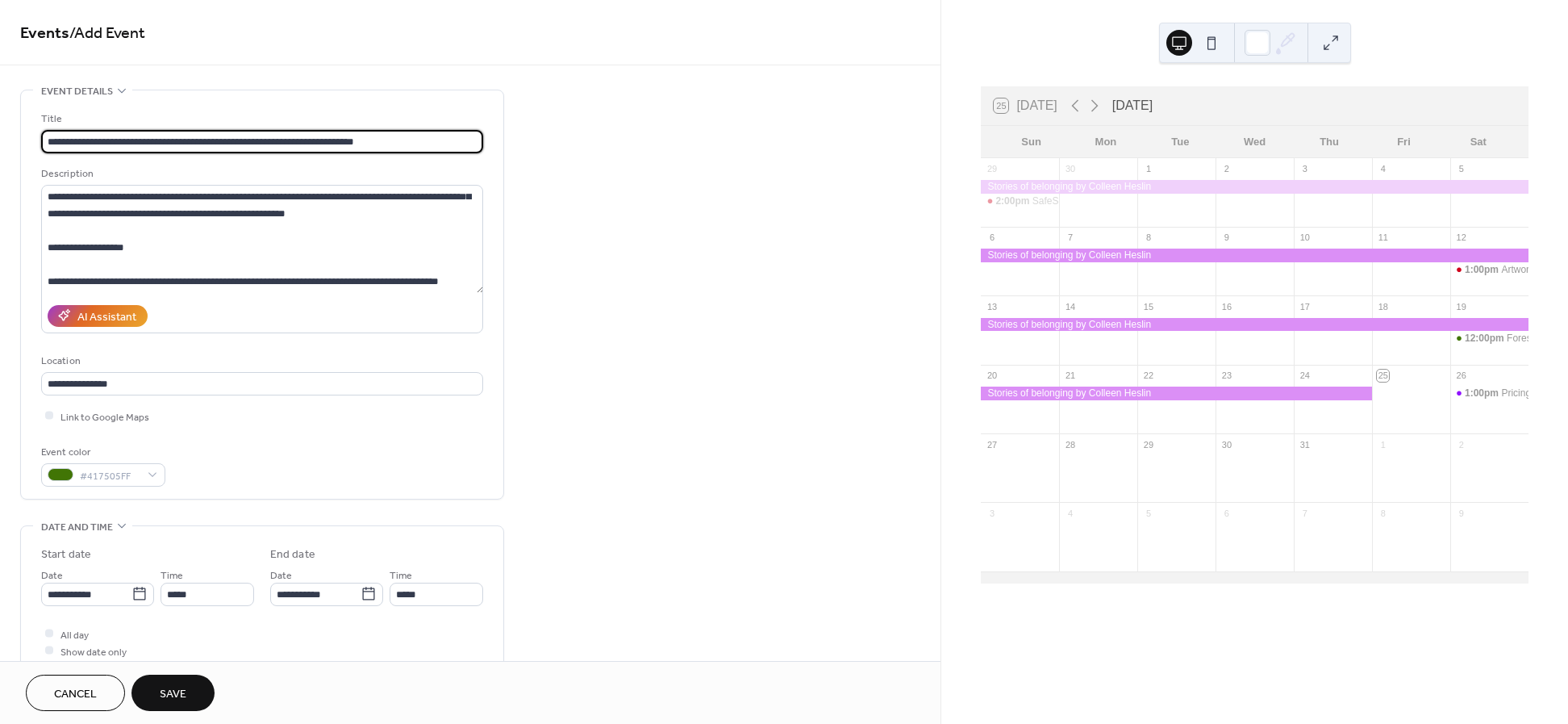click on "**********" at bounding box center [262, 141] 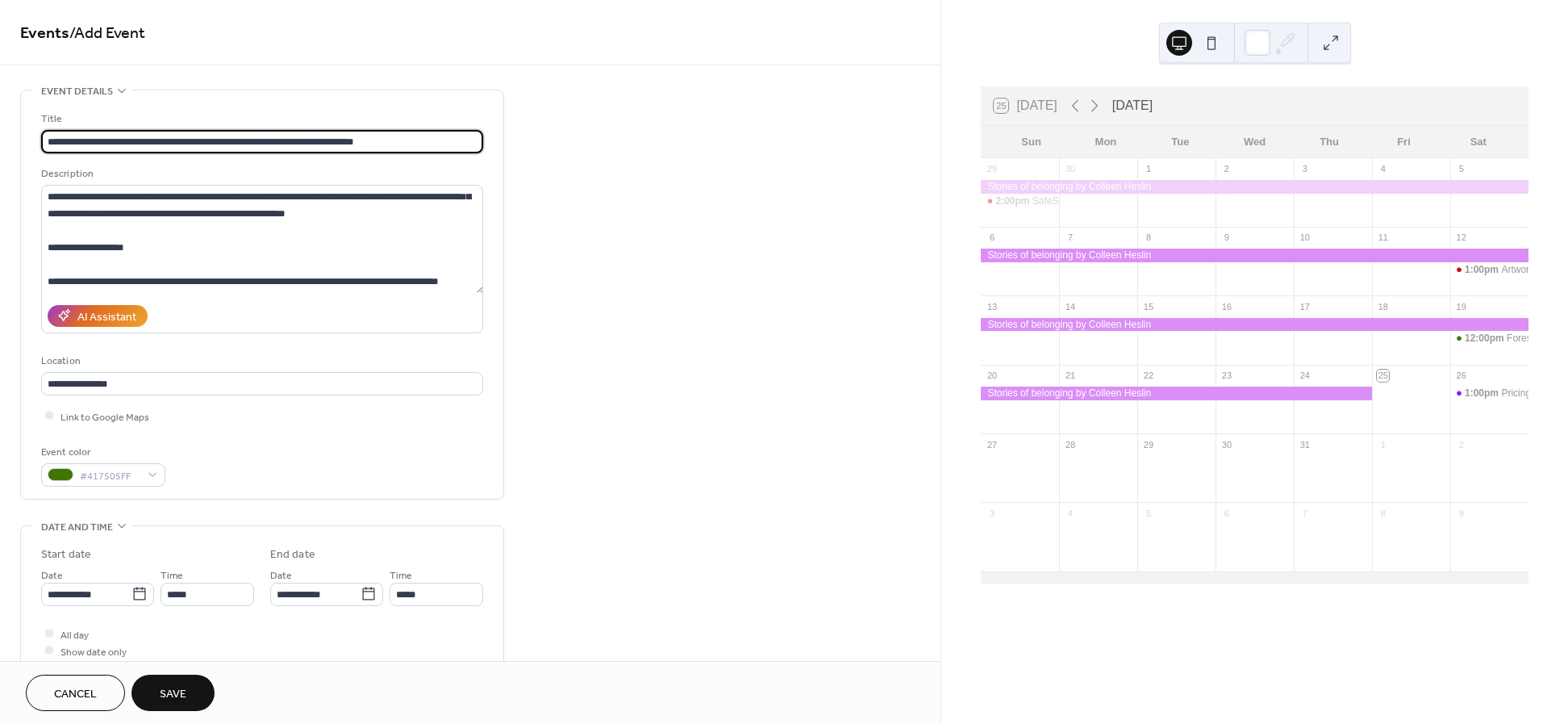 click on "**********" at bounding box center [262, 141] 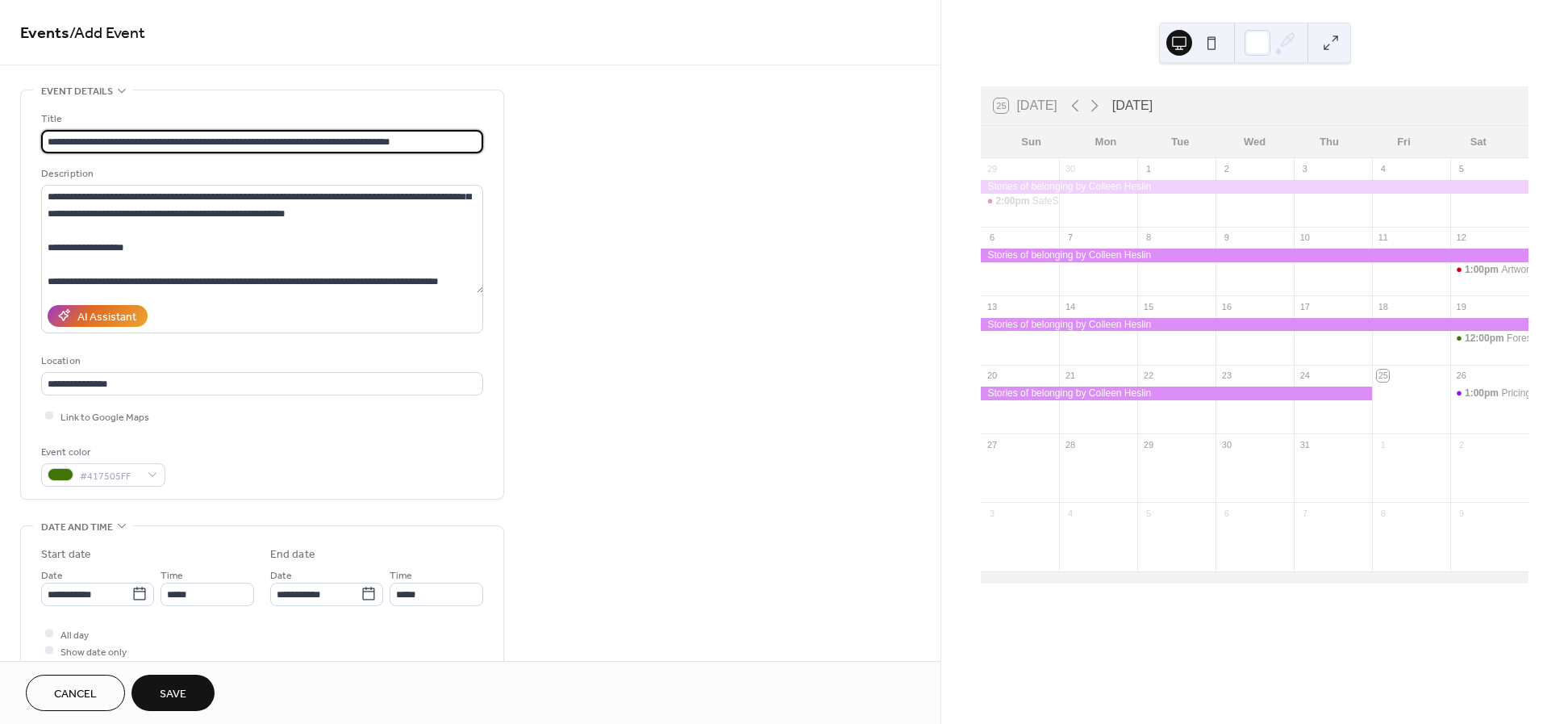 type on "**********" 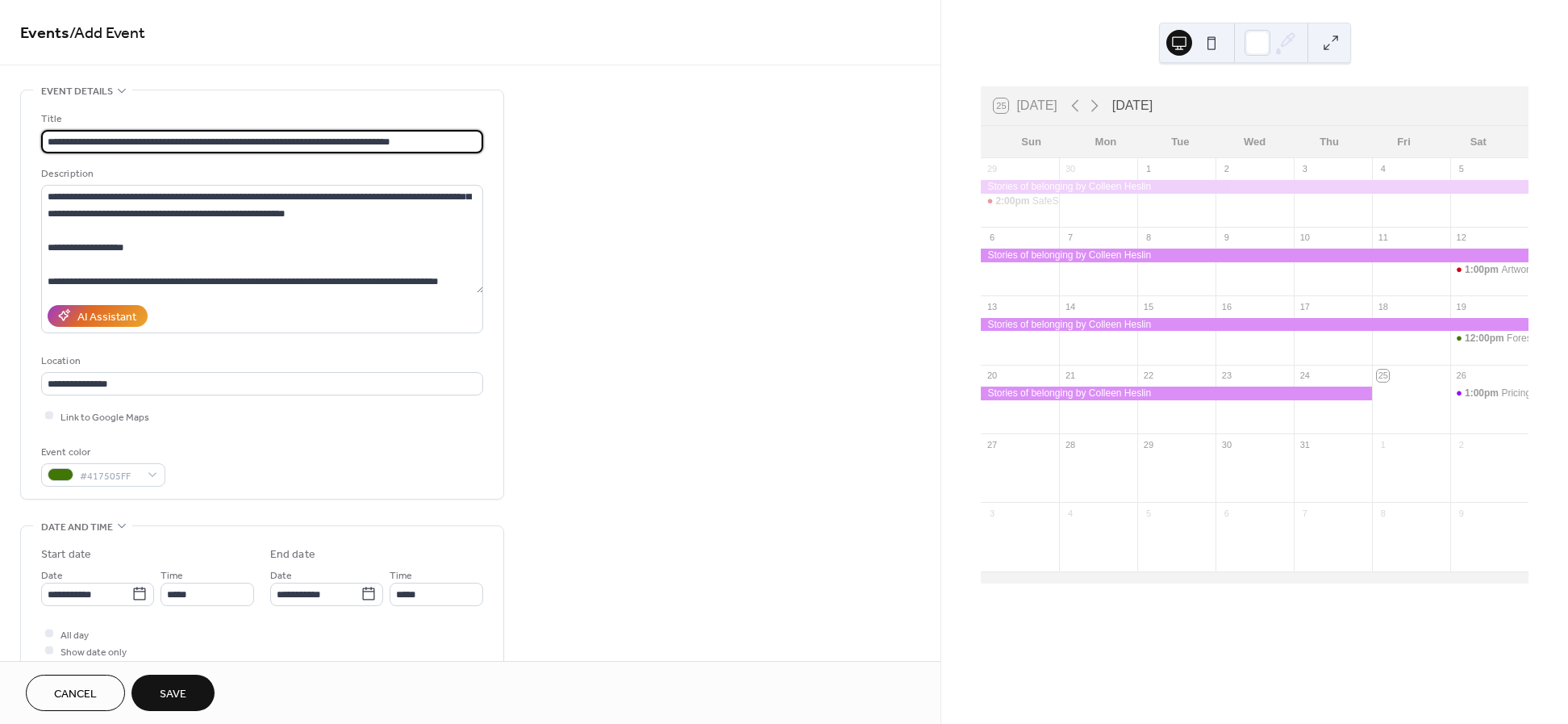 click on "**********" at bounding box center (262, 295) 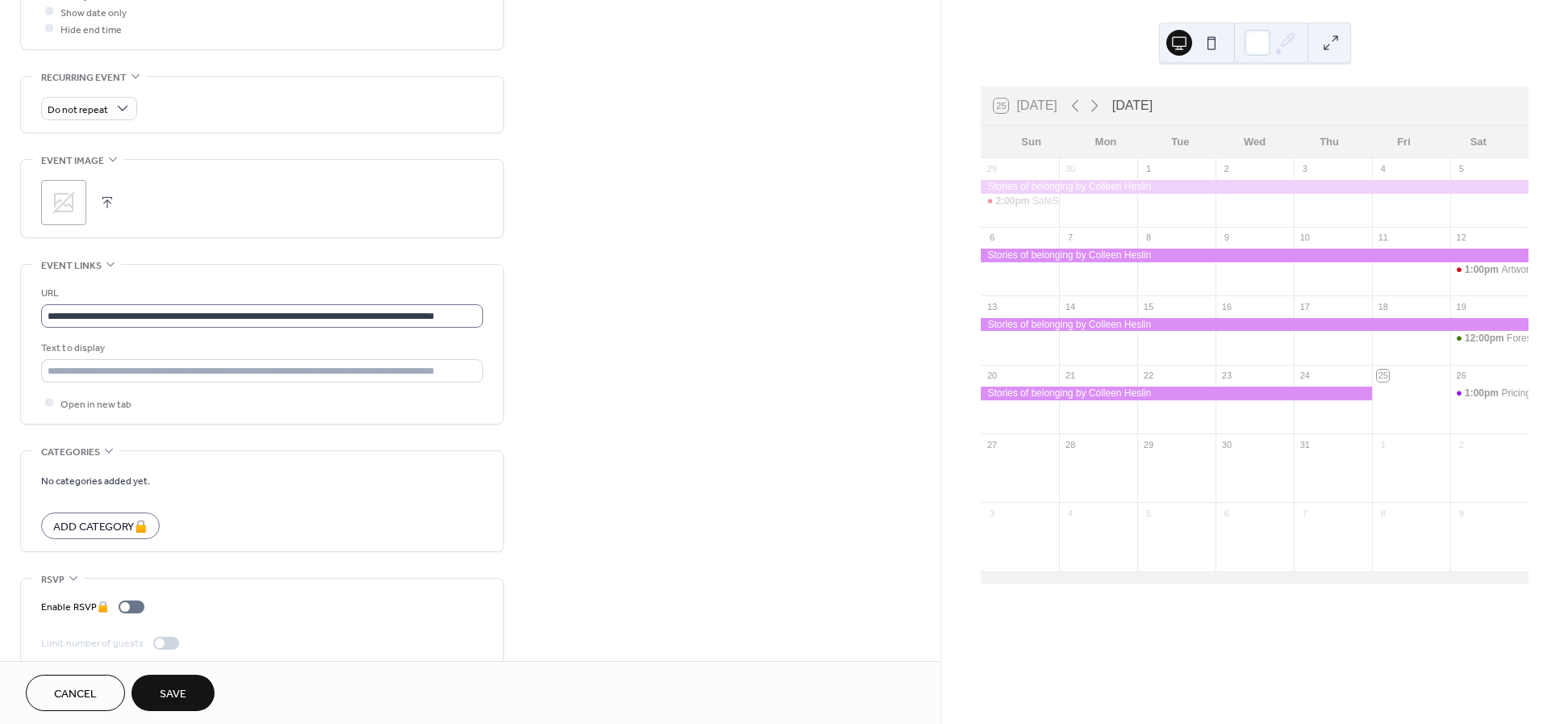 scroll, scrollTop: 656, scrollLeft: 0, axis: vertical 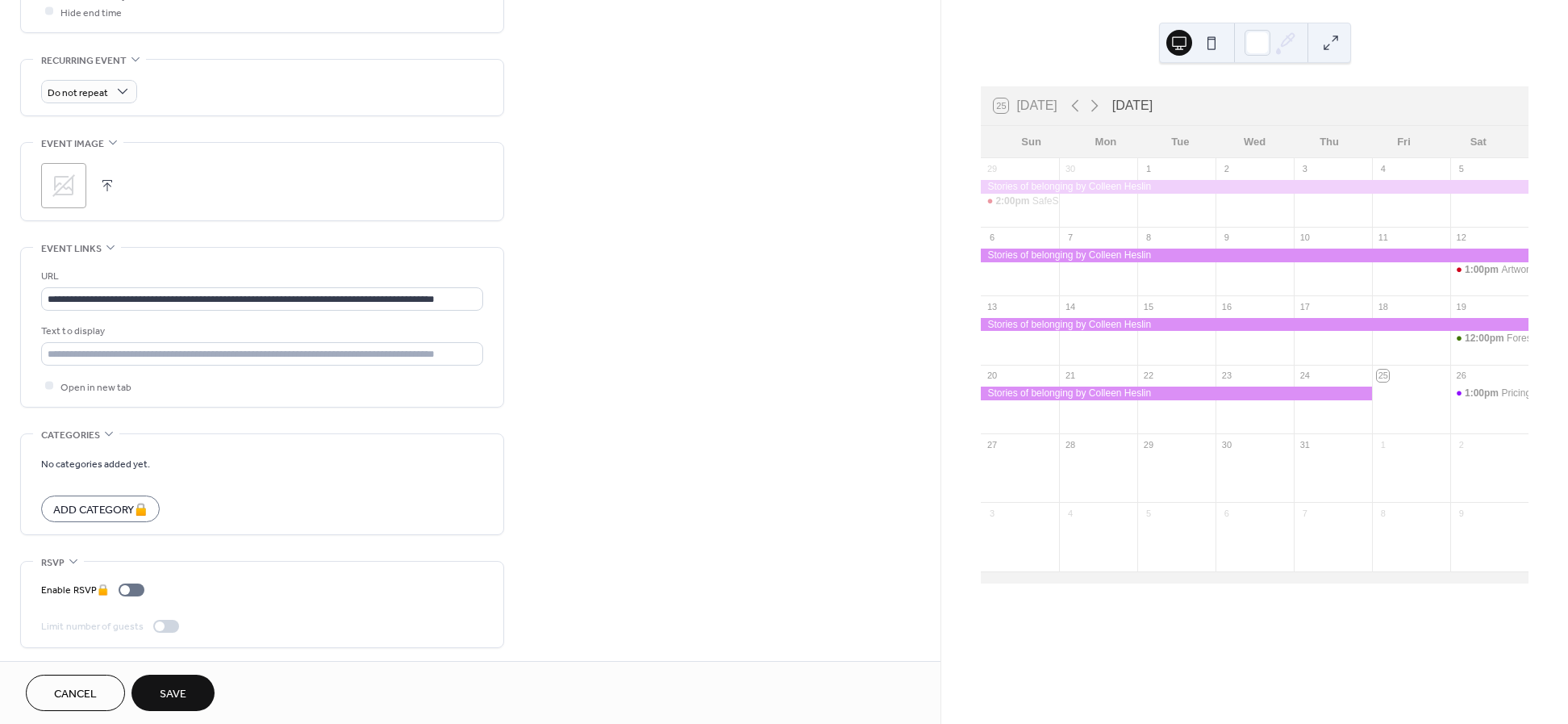 click on "Save" at bounding box center (173, 694) 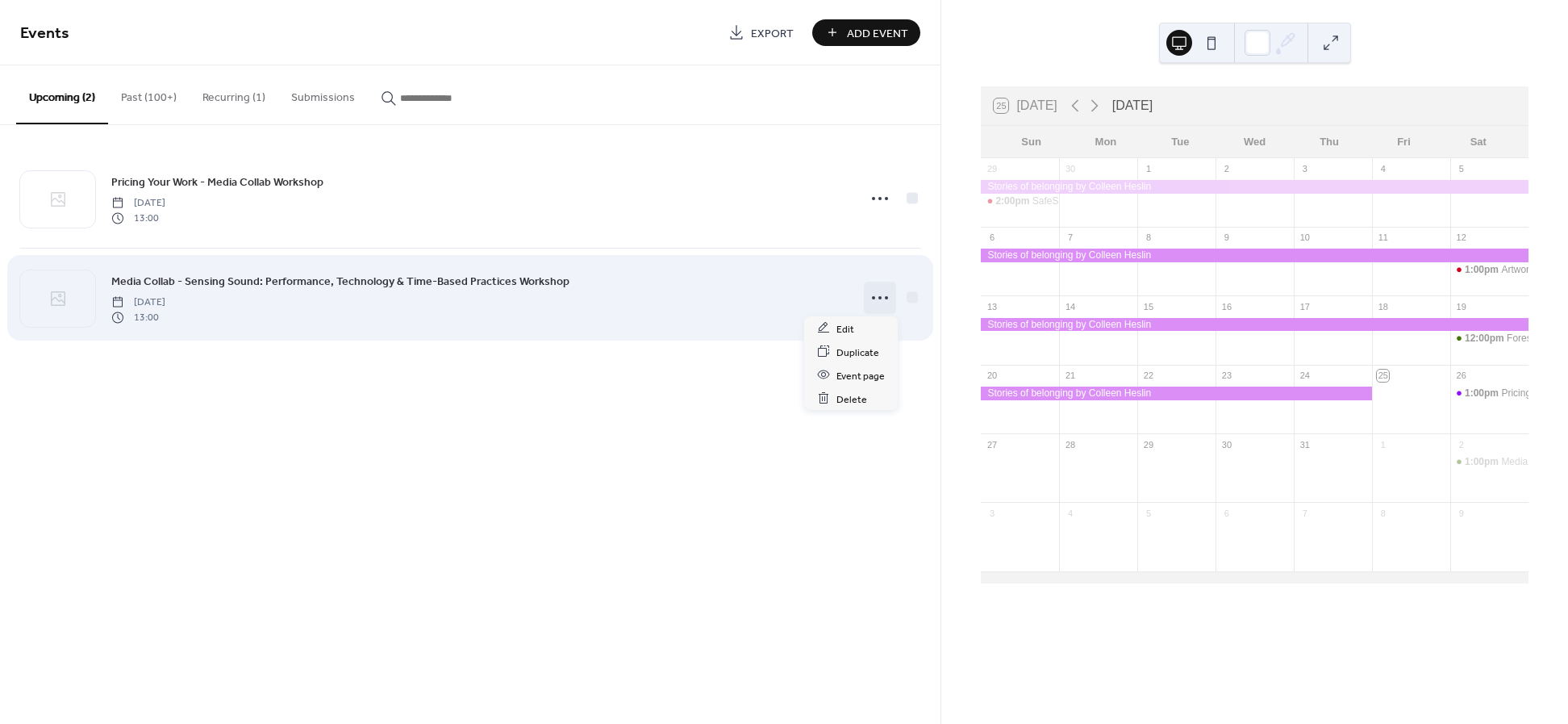click 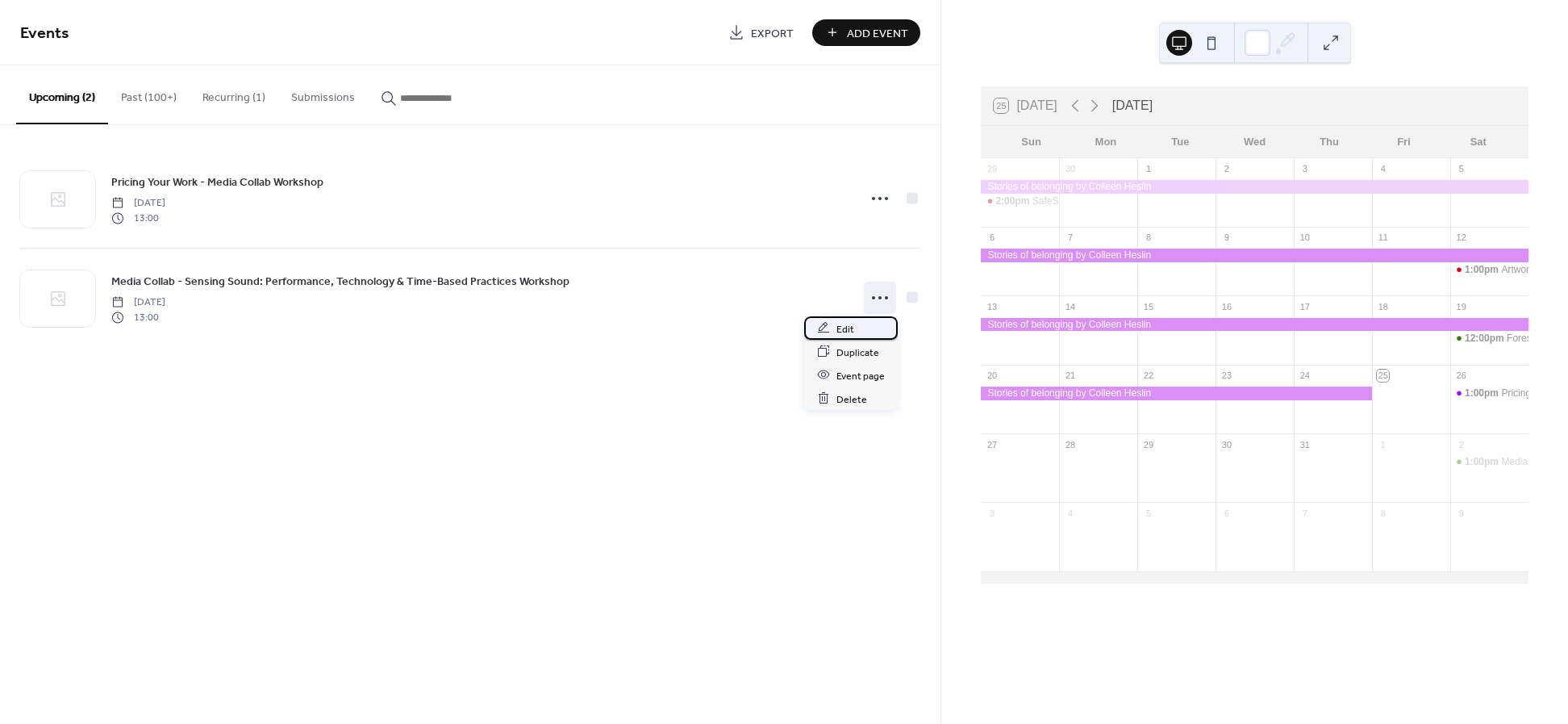 click on "Edit" at bounding box center [845, 329] 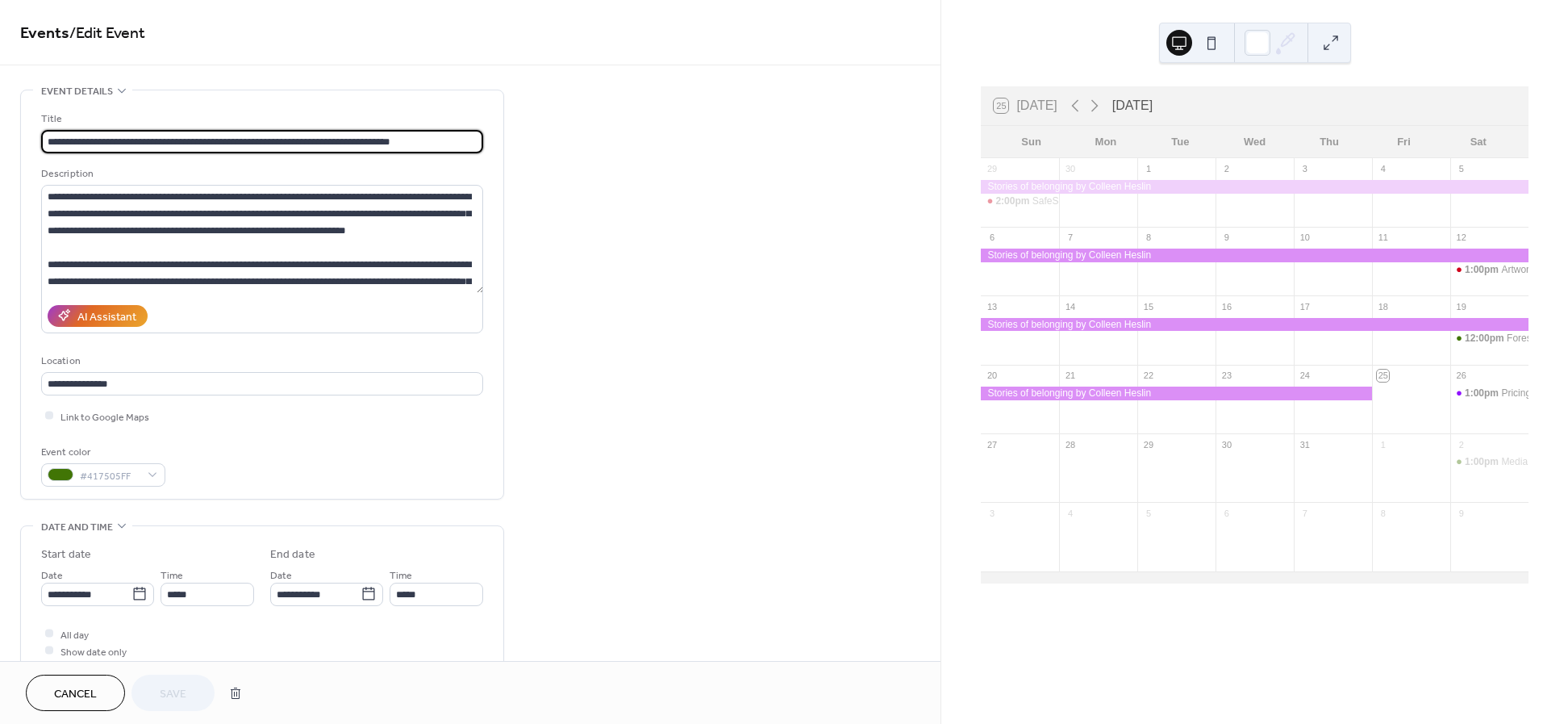 drag, startPoint x: 66, startPoint y: 140, endPoint x: 13, endPoint y: 135, distance: 53.23533 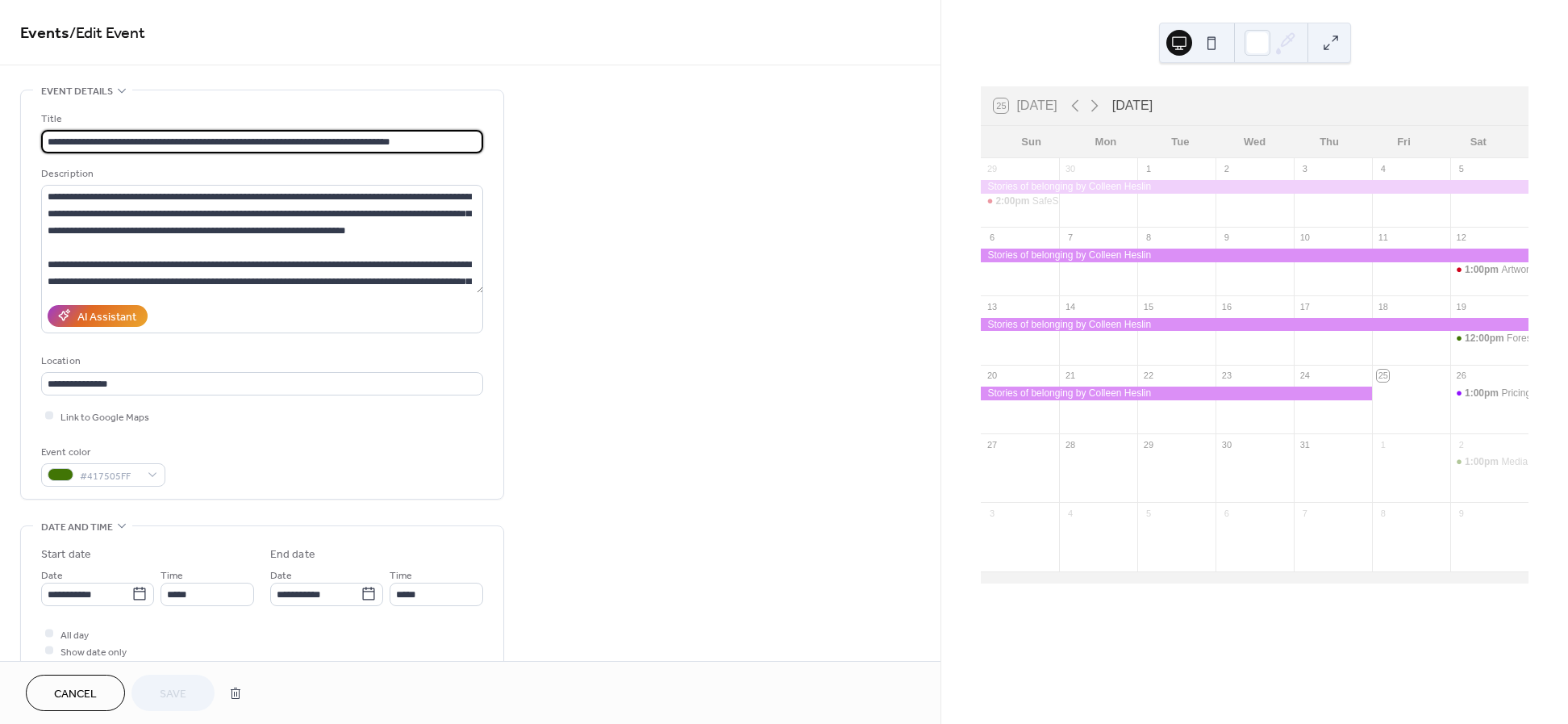 click on "**********" at bounding box center (470, 705) 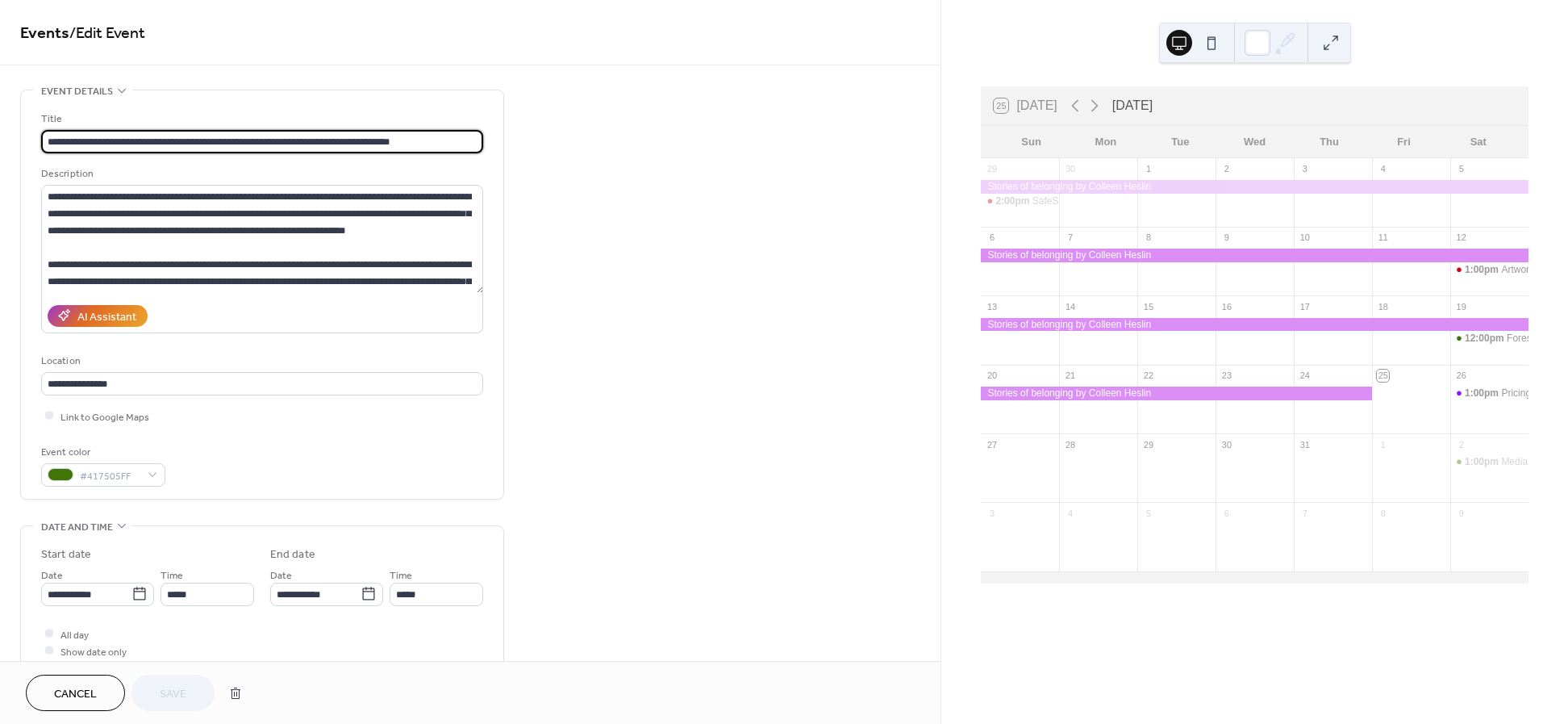 click on "**********" at bounding box center (262, 141) 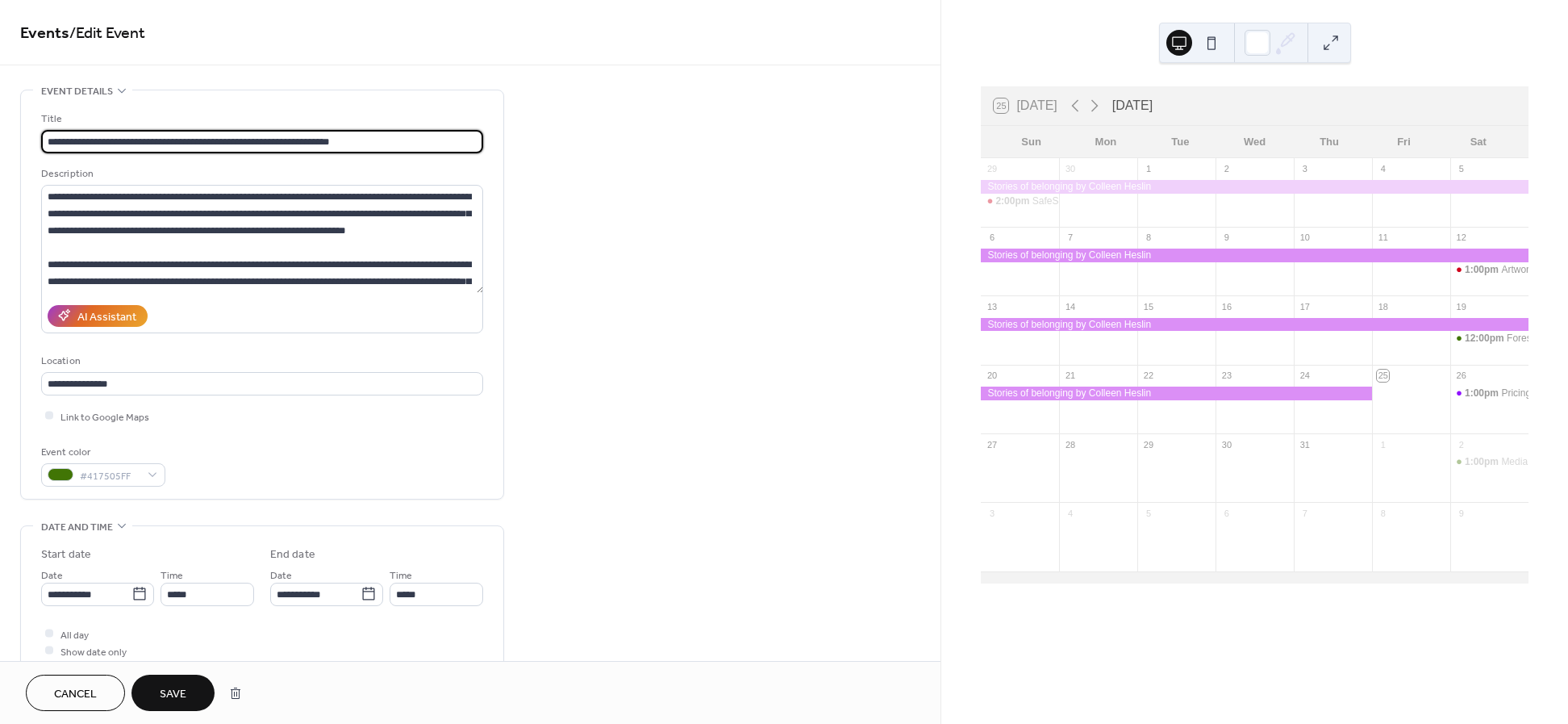 click on "**********" at bounding box center (262, 141) 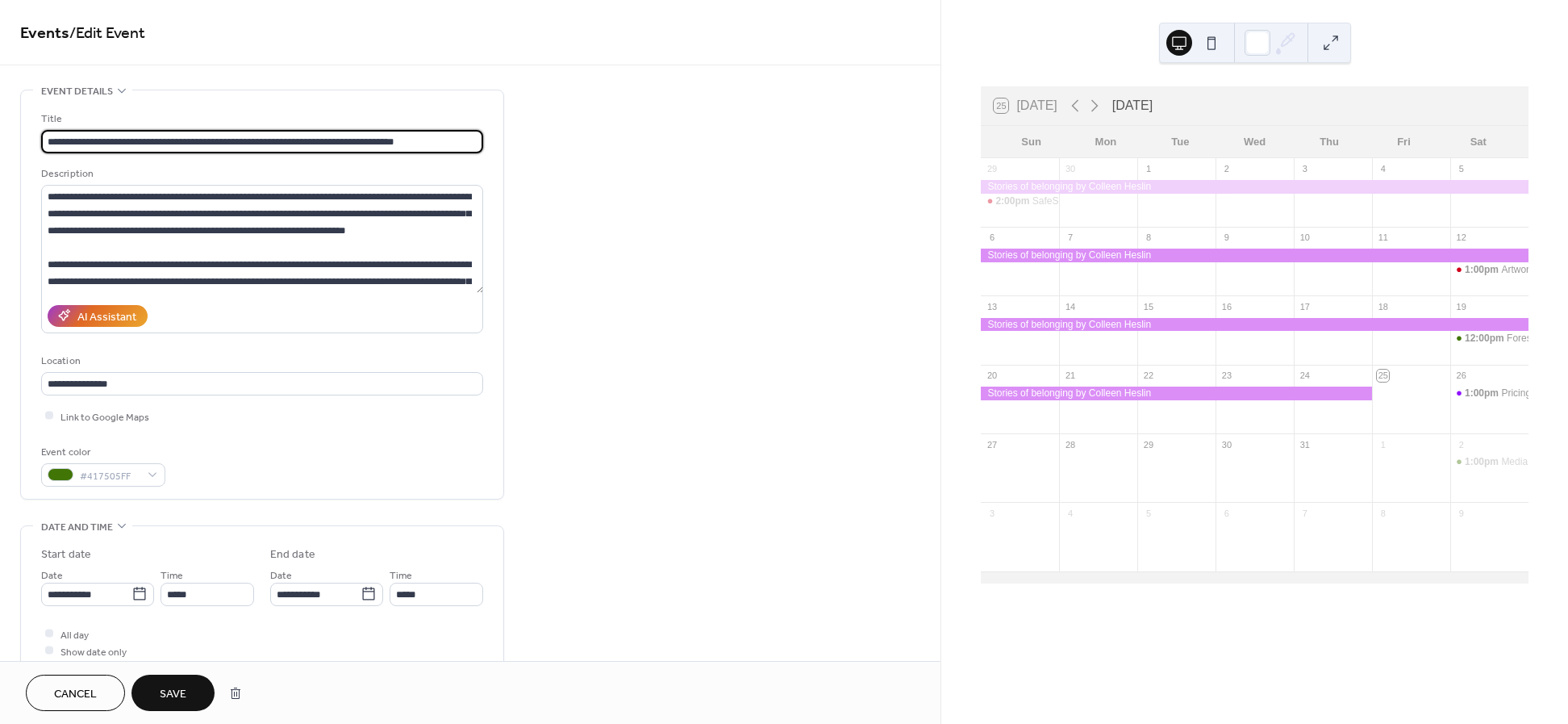 type on "**********" 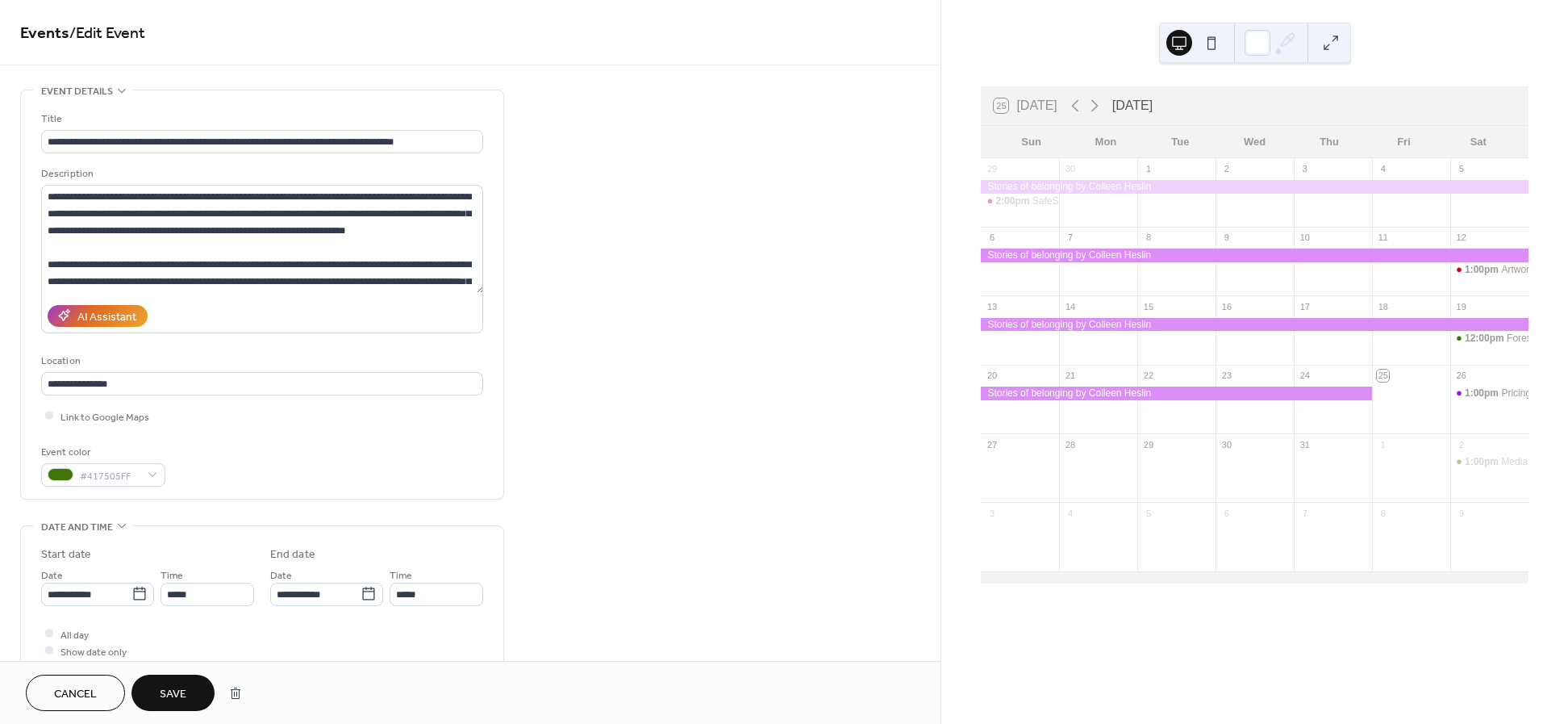 click on "Save" at bounding box center [173, 694] 